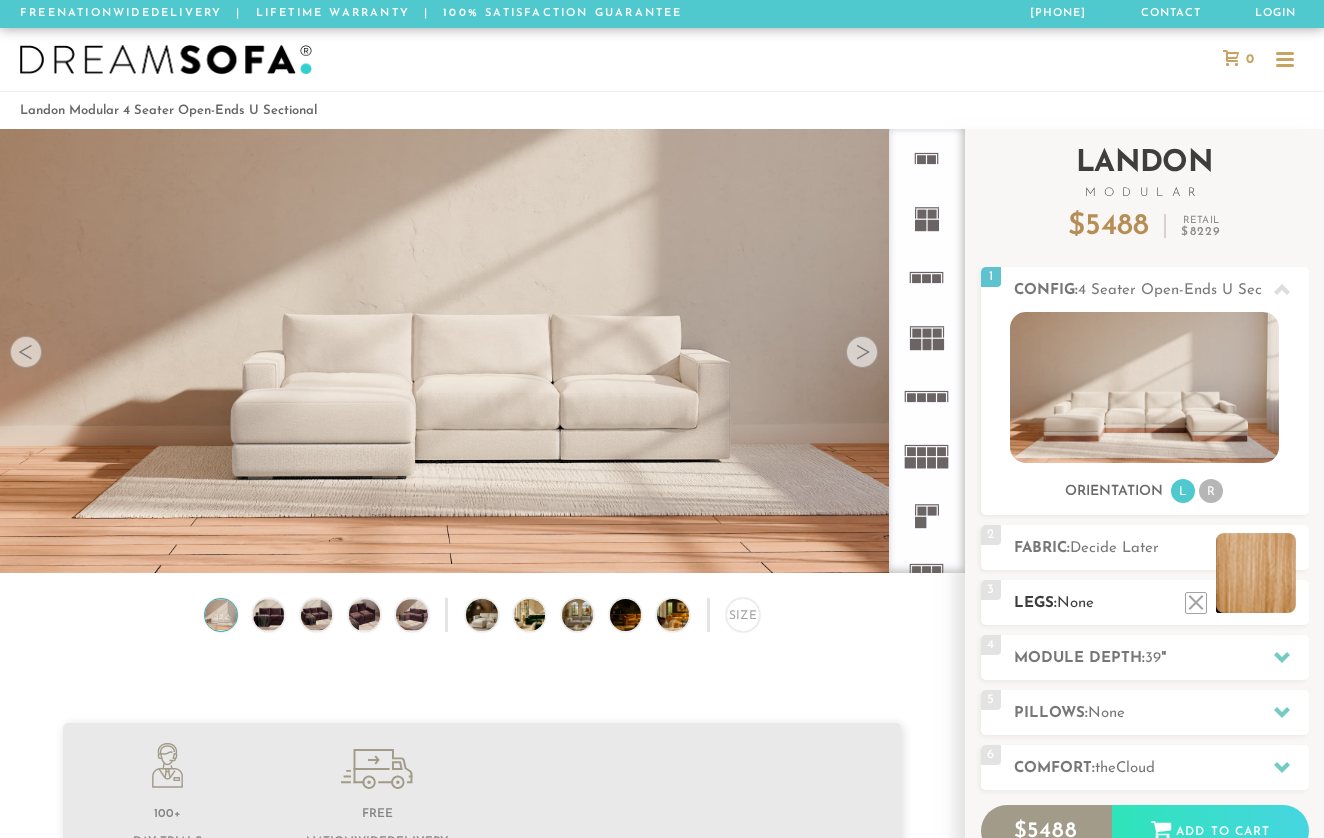 scroll, scrollTop: 0, scrollLeft: 0, axis: both 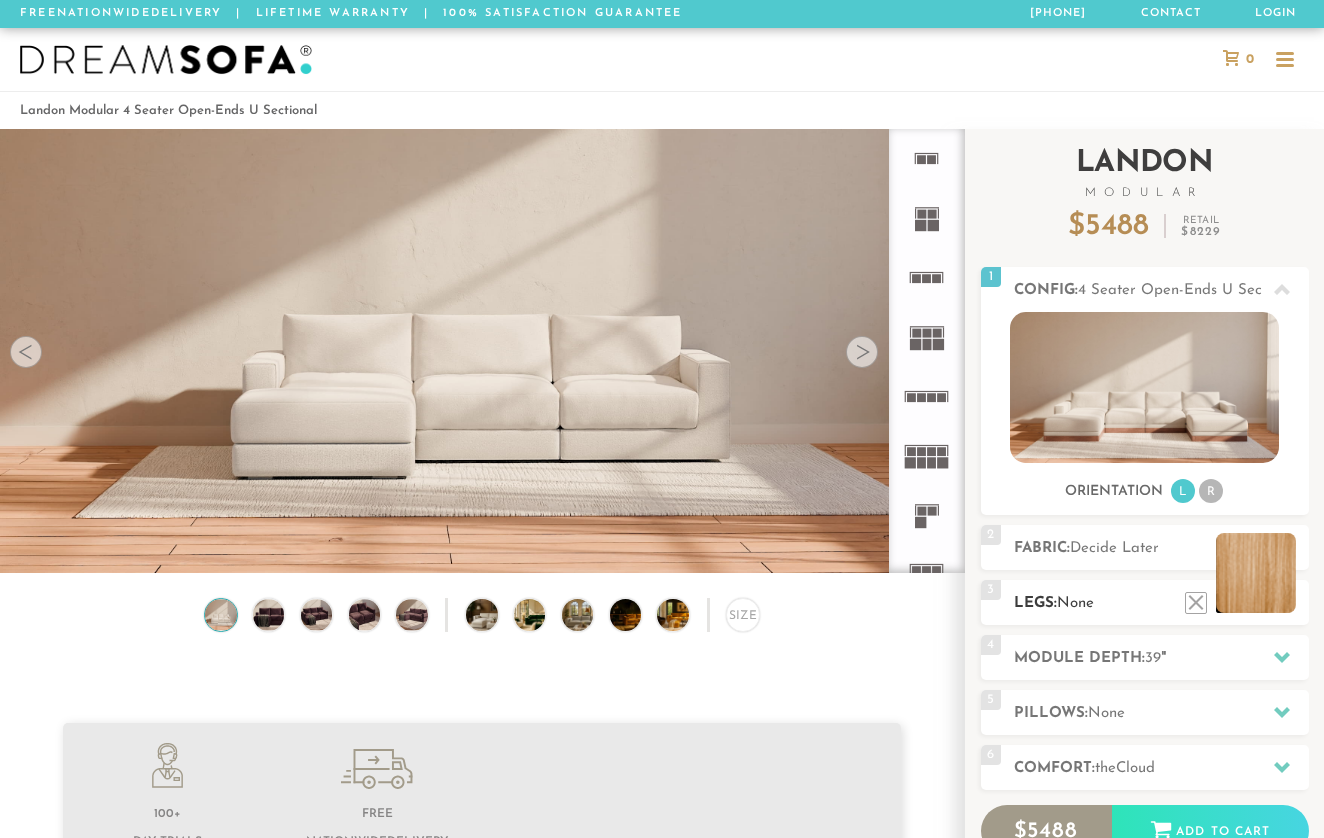 click at bounding box center [1256, 573] 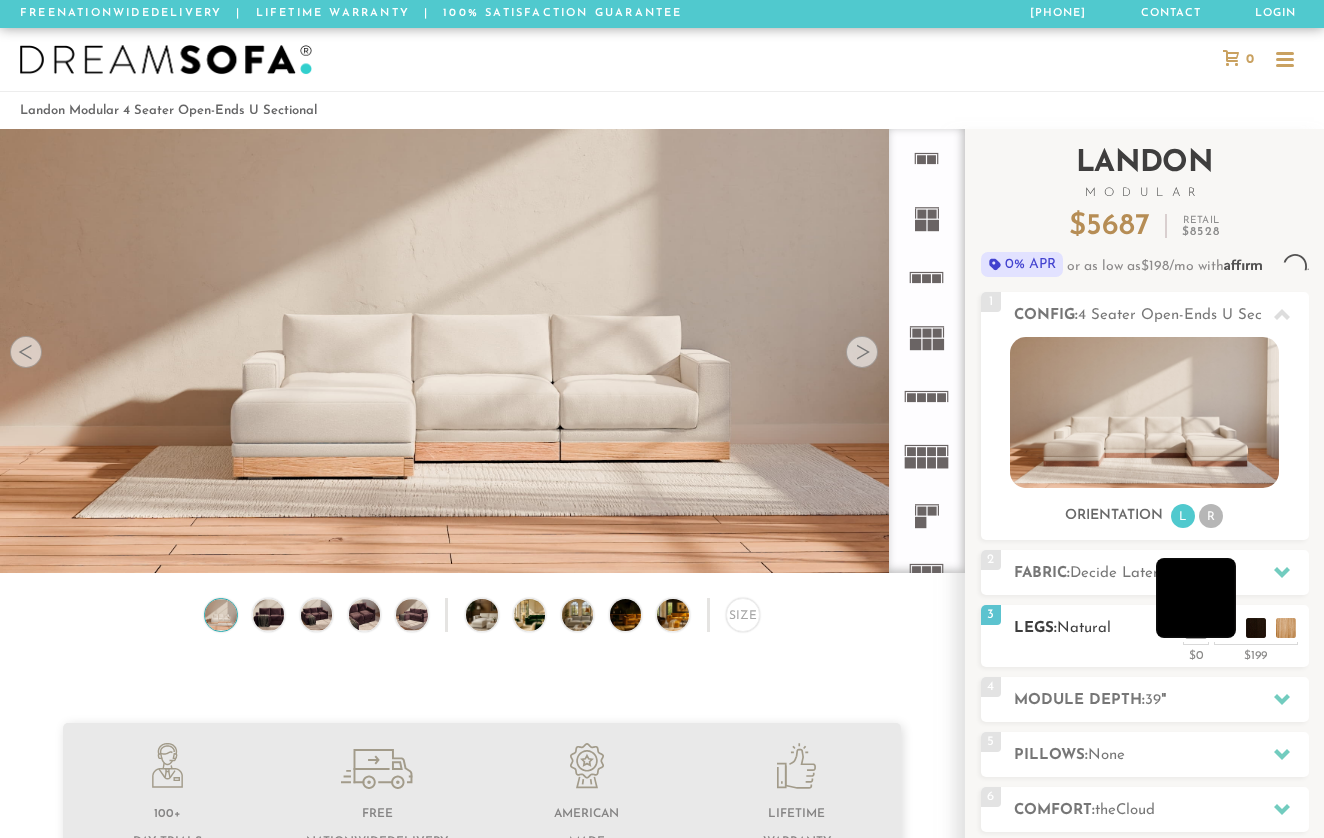 click at bounding box center [1196, 598] 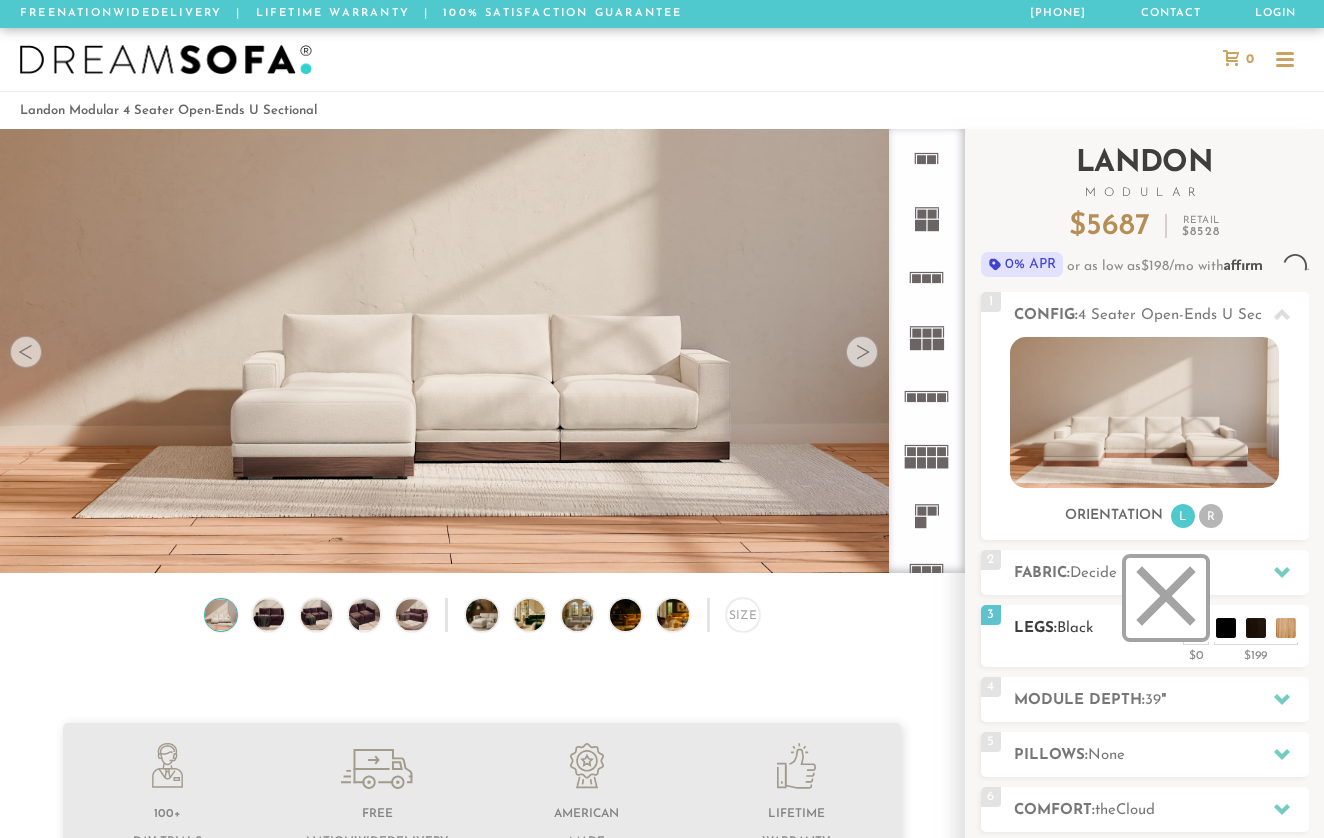click at bounding box center [1166, 598] 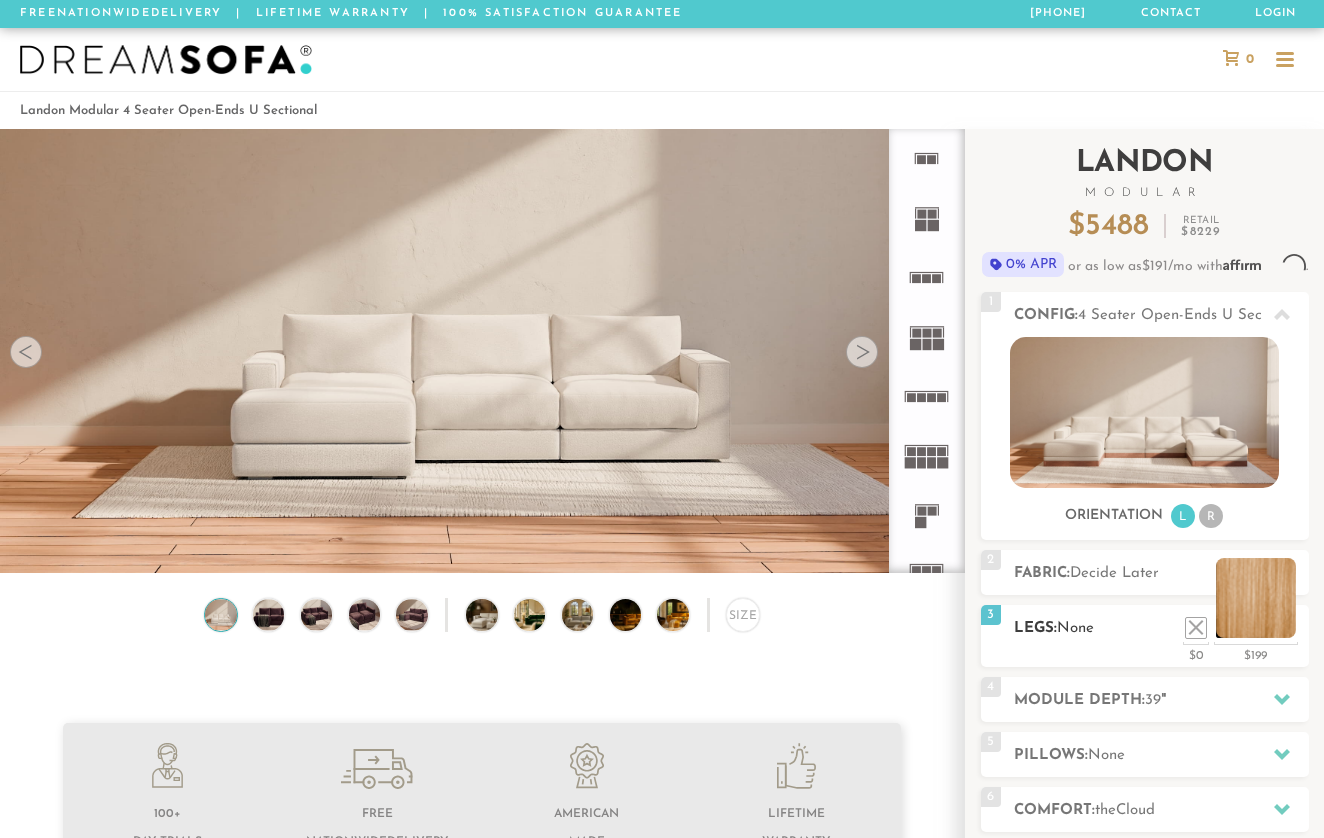 click at bounding box center [1256, 598] 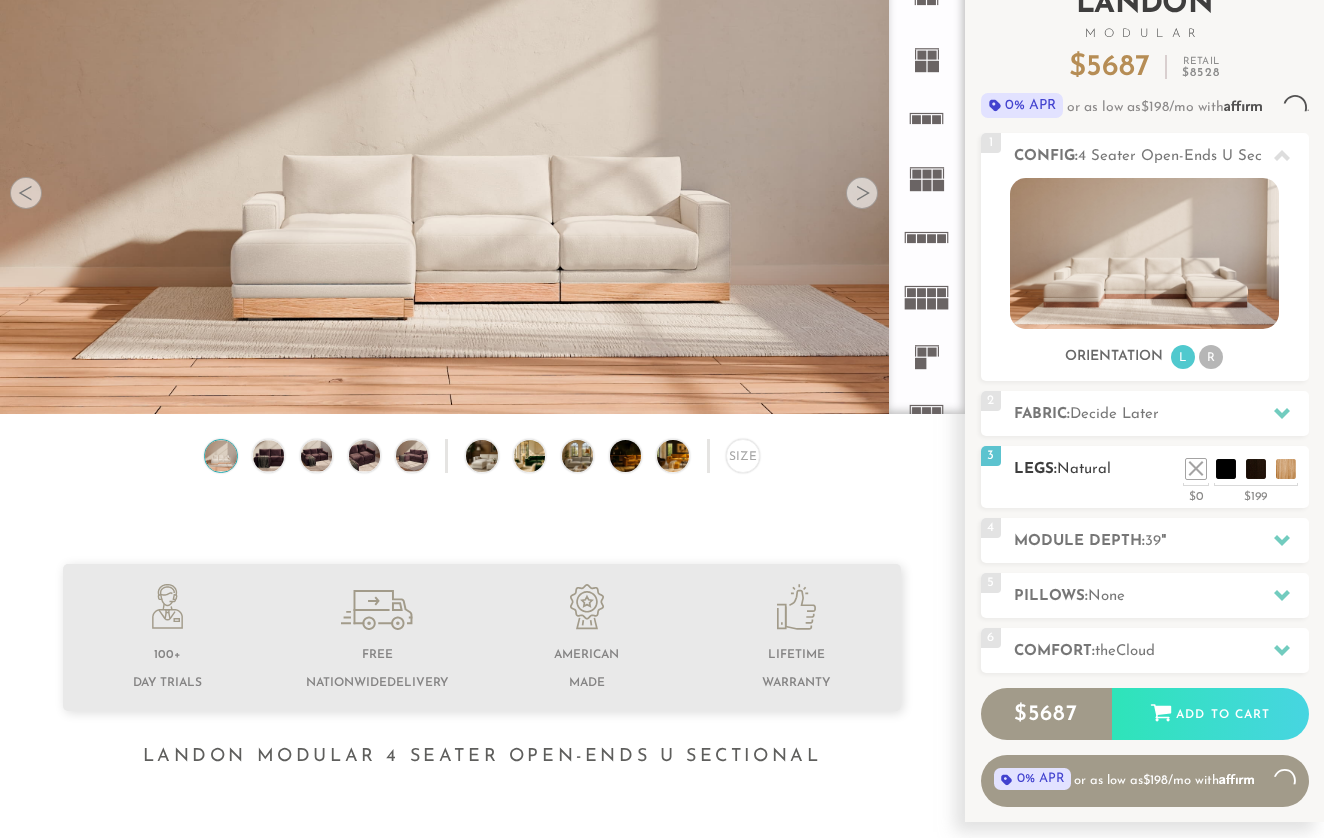 scroll, scrollTop: 158, scrollLeft: 0, axis: vertical 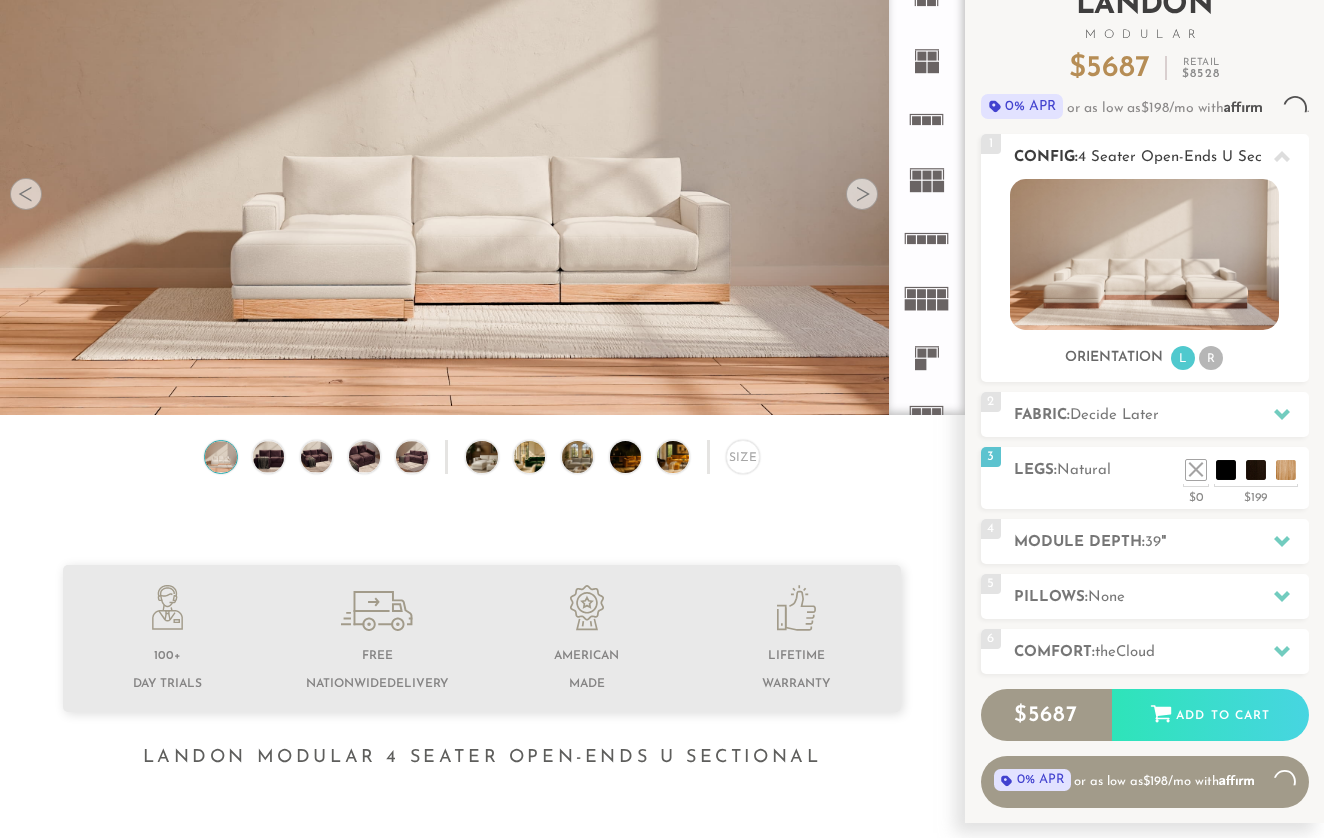 click at bounding box center (1144, 254) 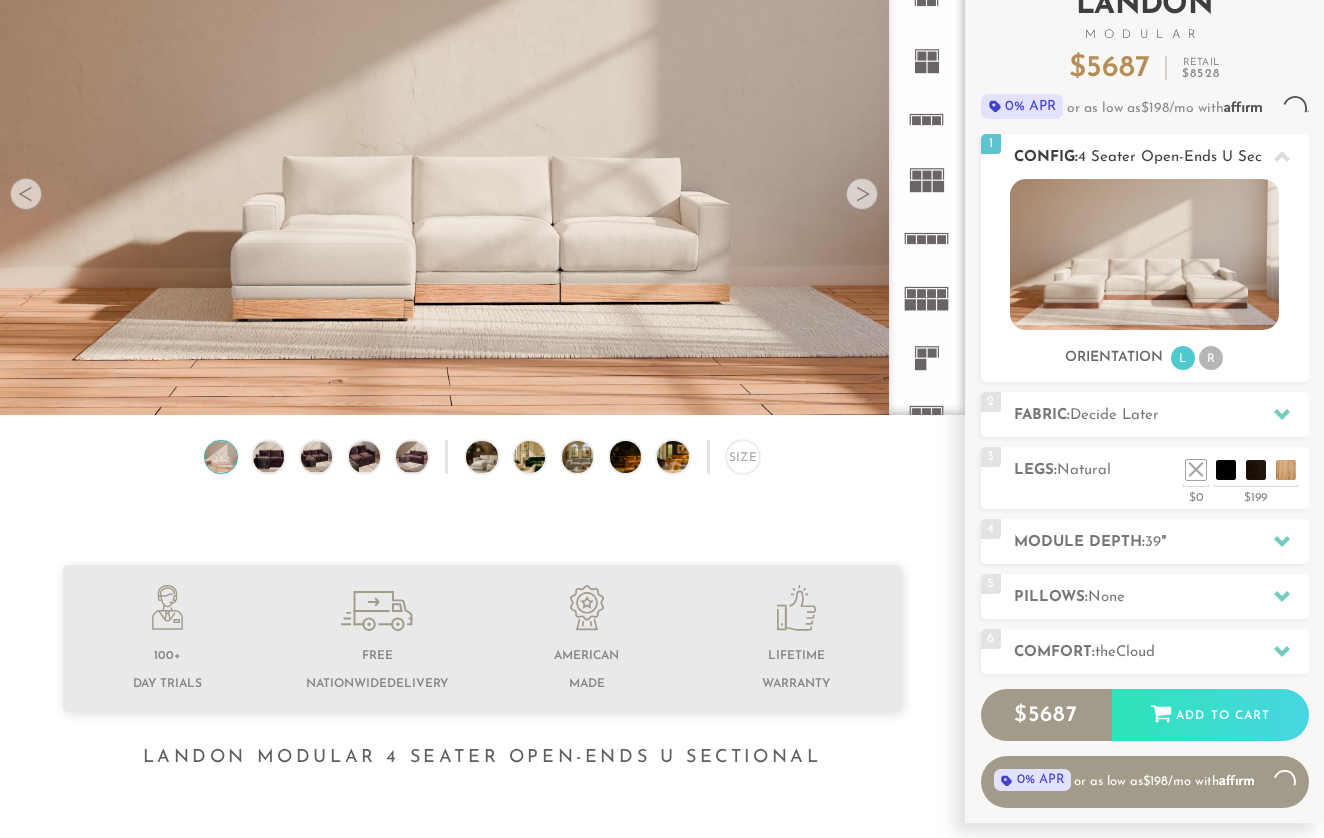 click on "R" at bounding box center (1211, 358) 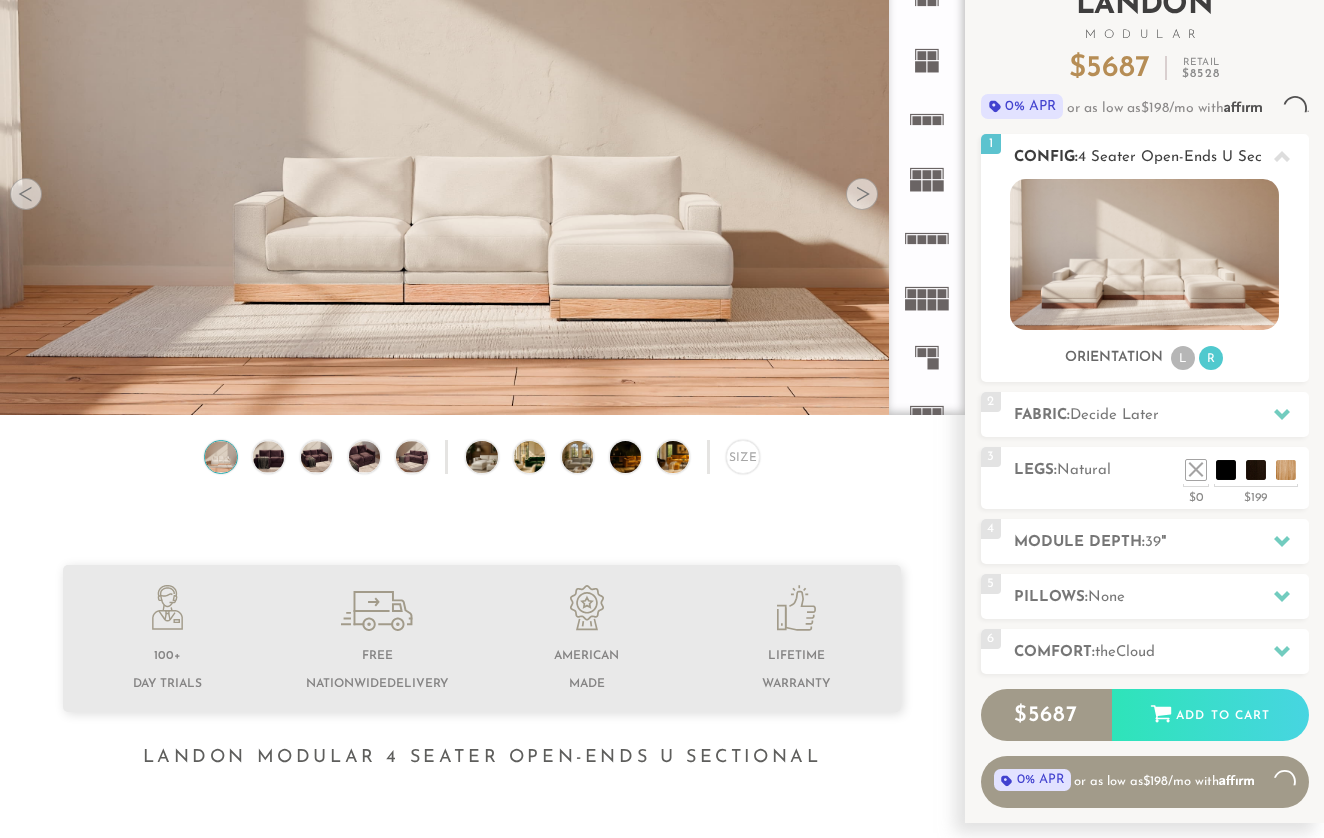 click on "L" at bounding box center [1183, 358] 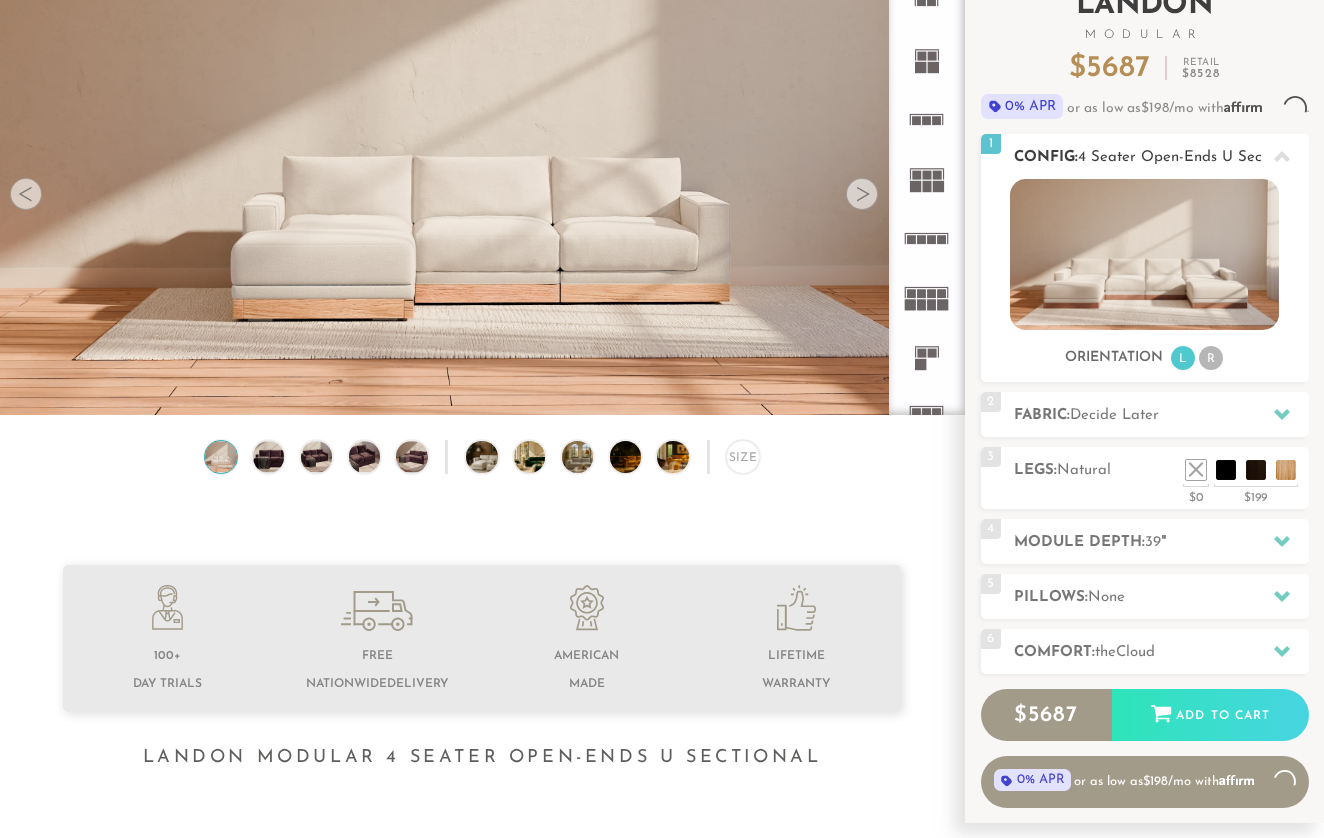 click on "R" at bounding box center [1211, 358] 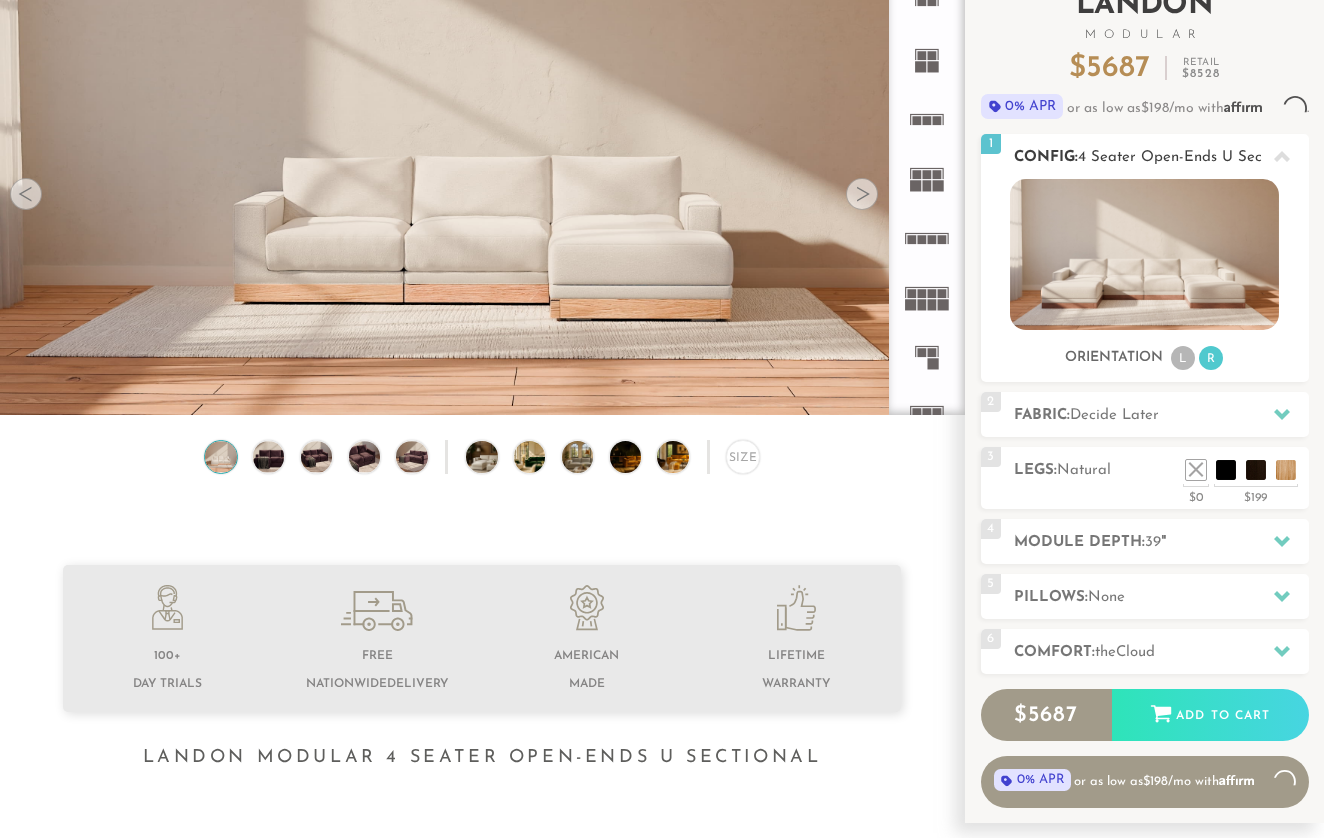 click on "L" at bounding box center (1183, 358) 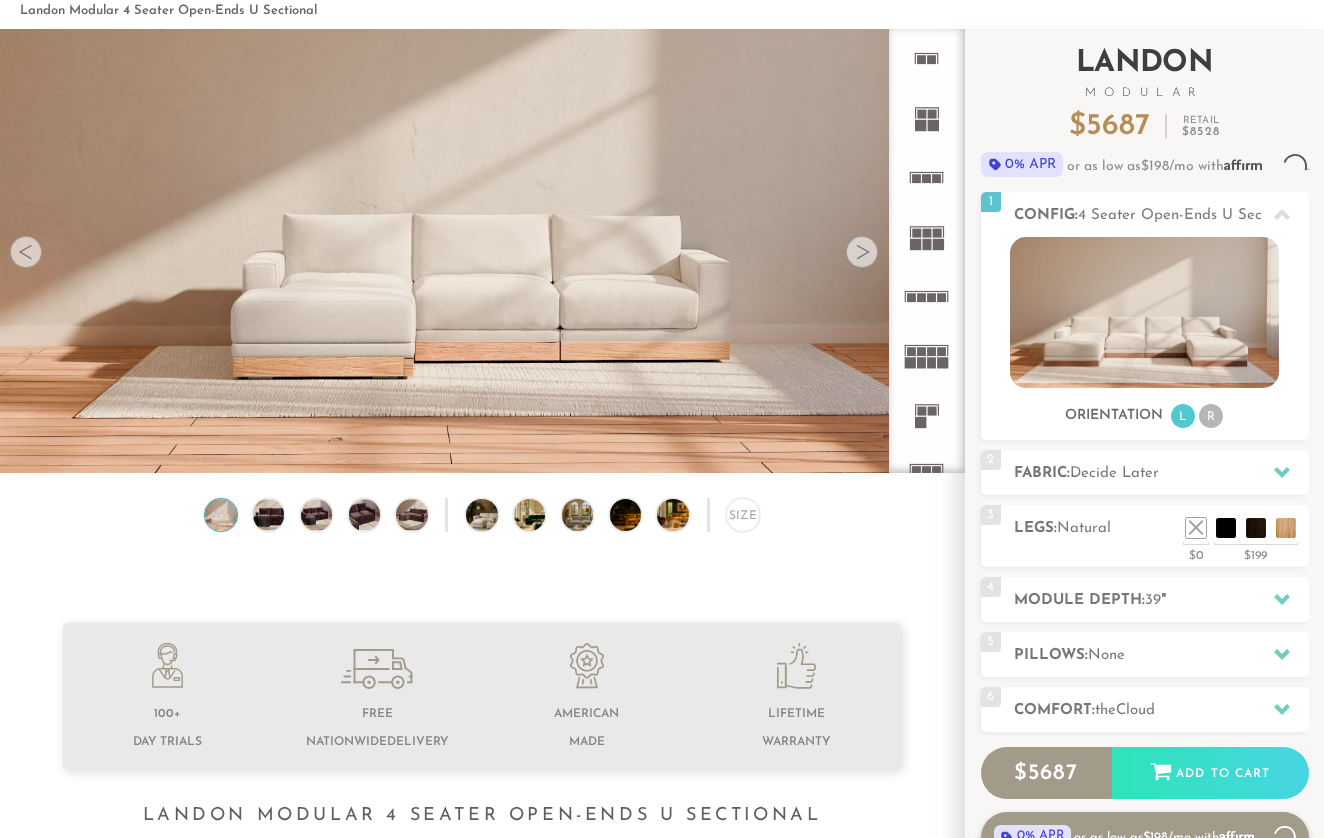 scroll, scrollTop: 84, scrollLeft: 0, axis: vertical 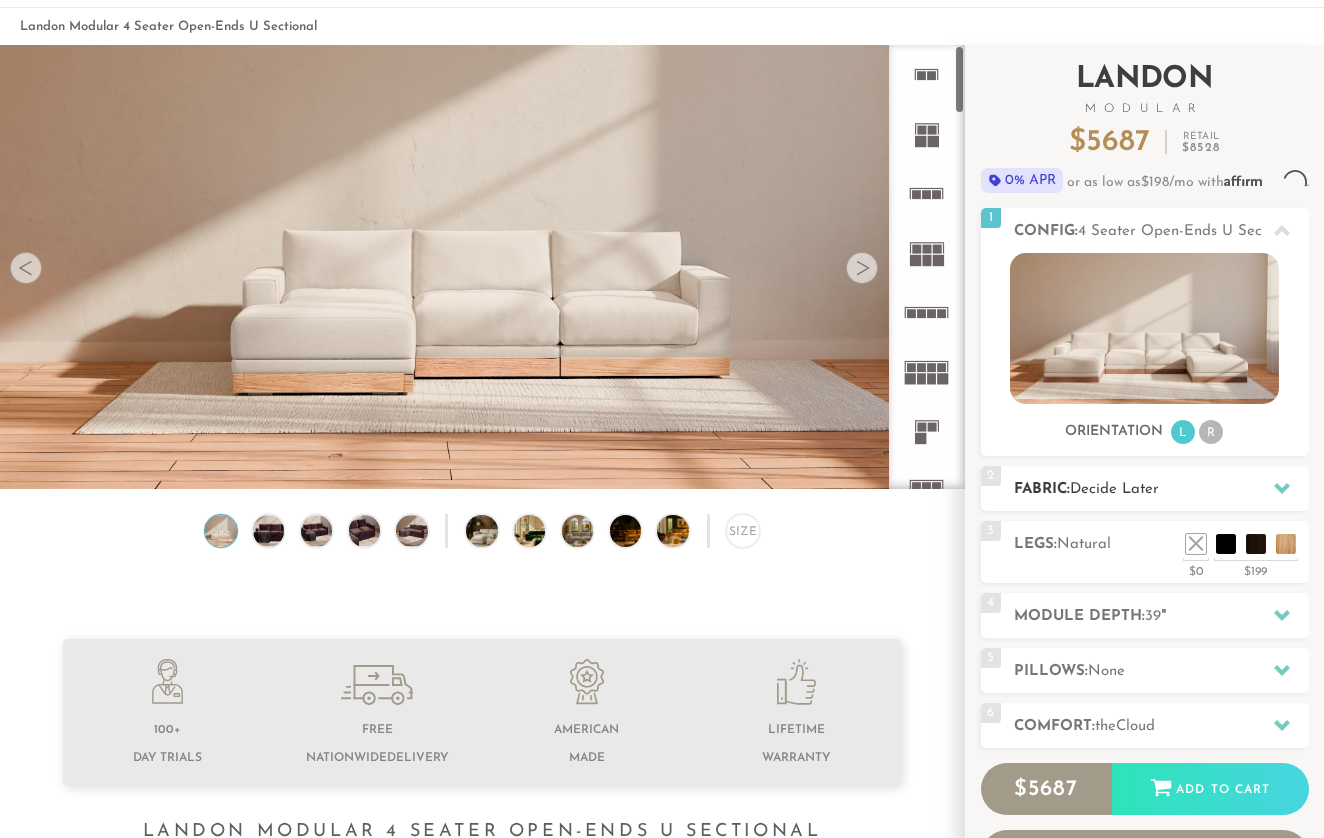 click on "Fabric:  Decide Later" at bounding box center (1161, 489) 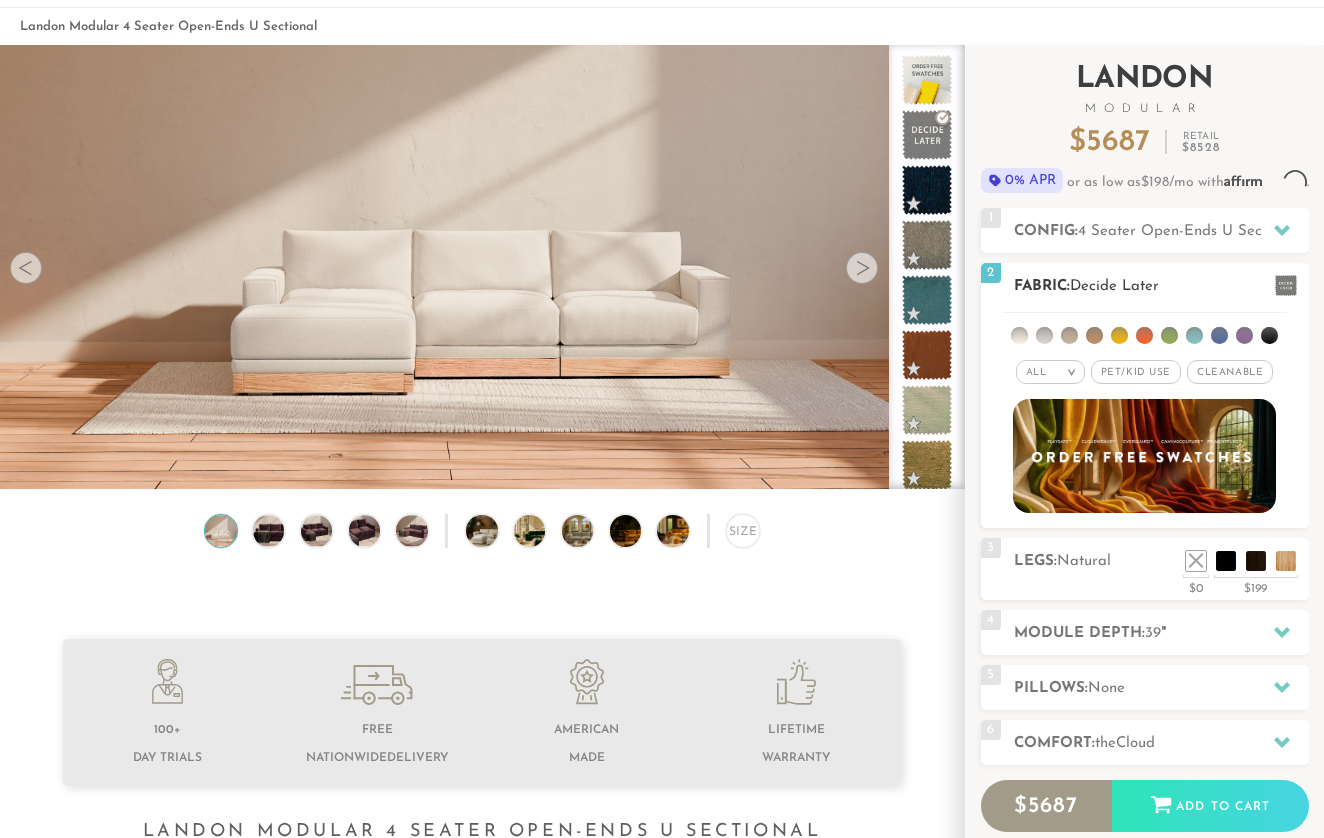 click at bounding box center (1119, 335) 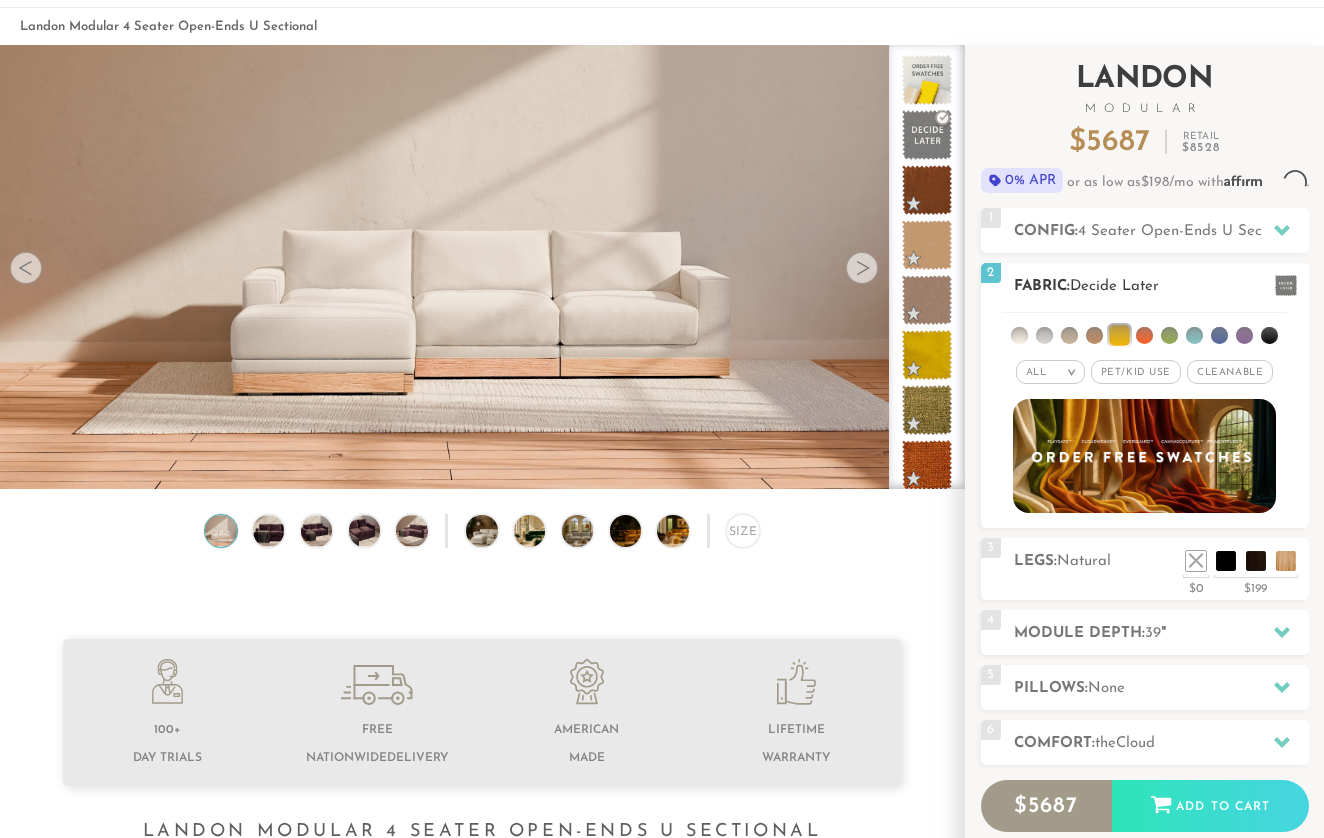 click at bounding box center (1094, 335) 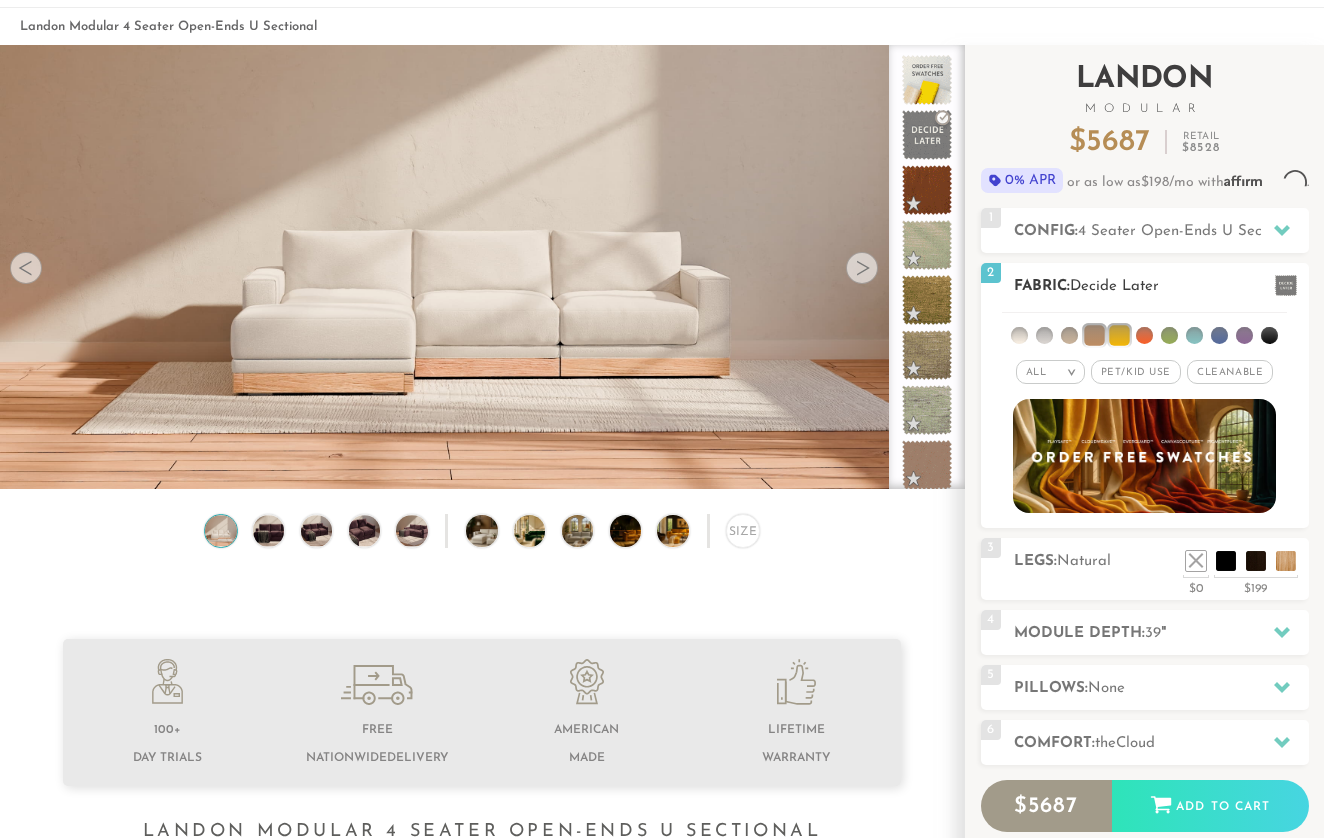 click at bounding box center (1144, 331) 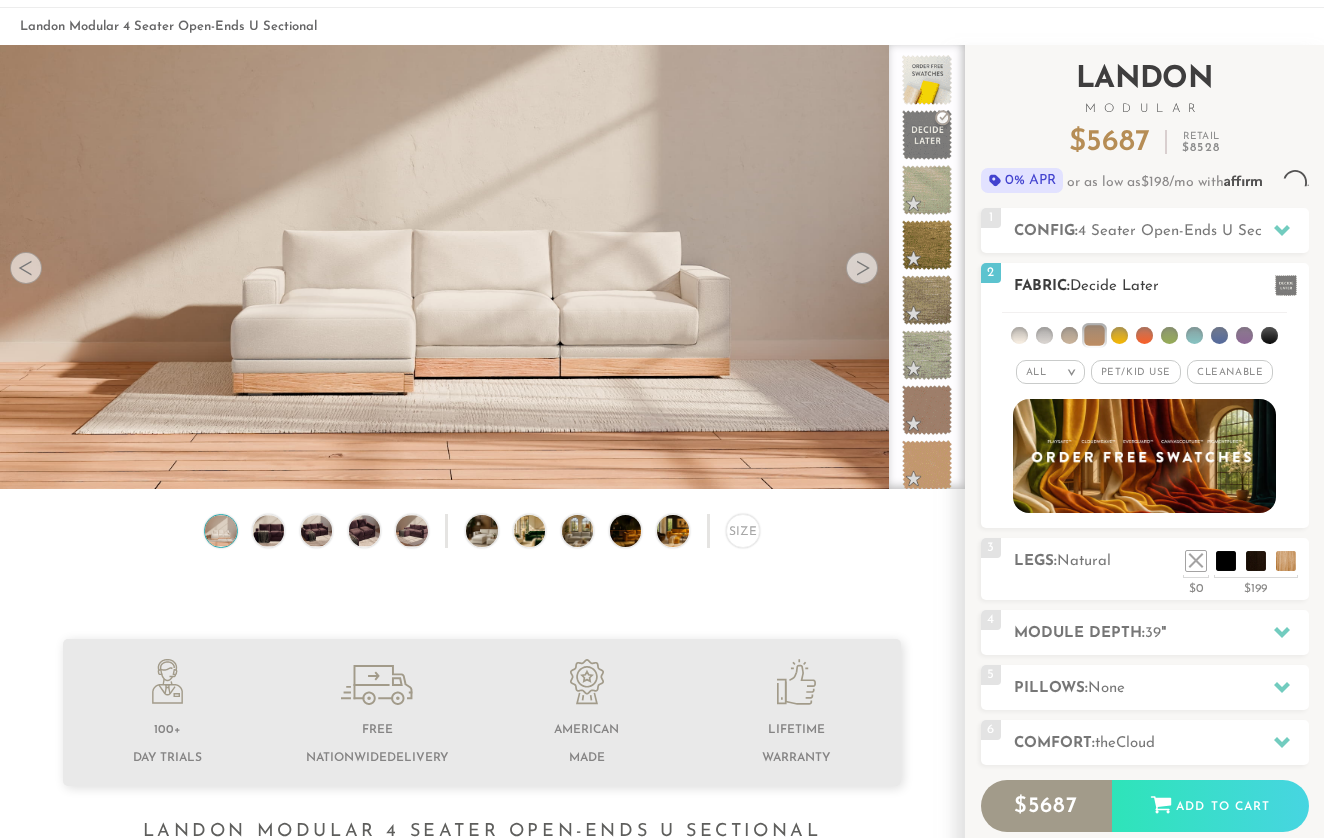 click at bounding box center (1144, 331) 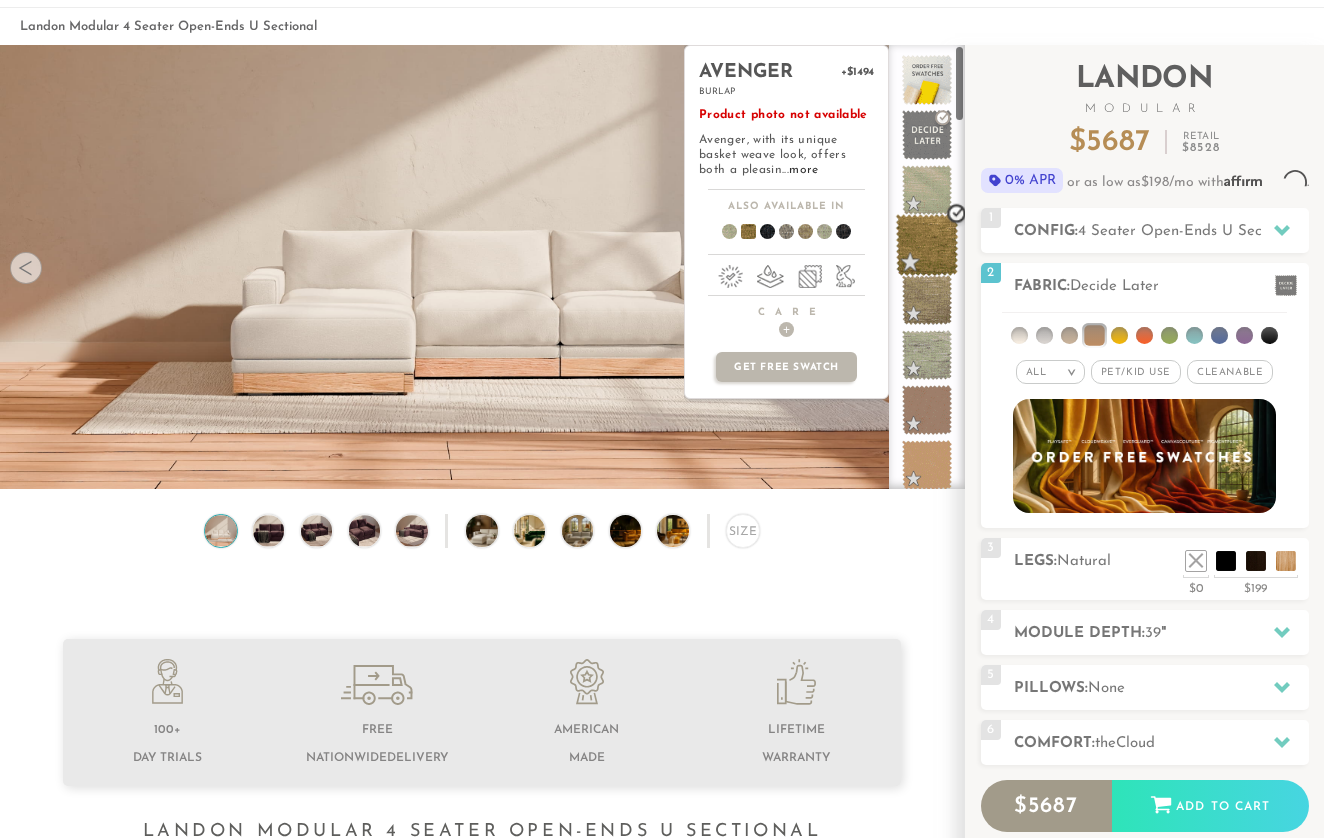 click at bounding box center (927, 245) 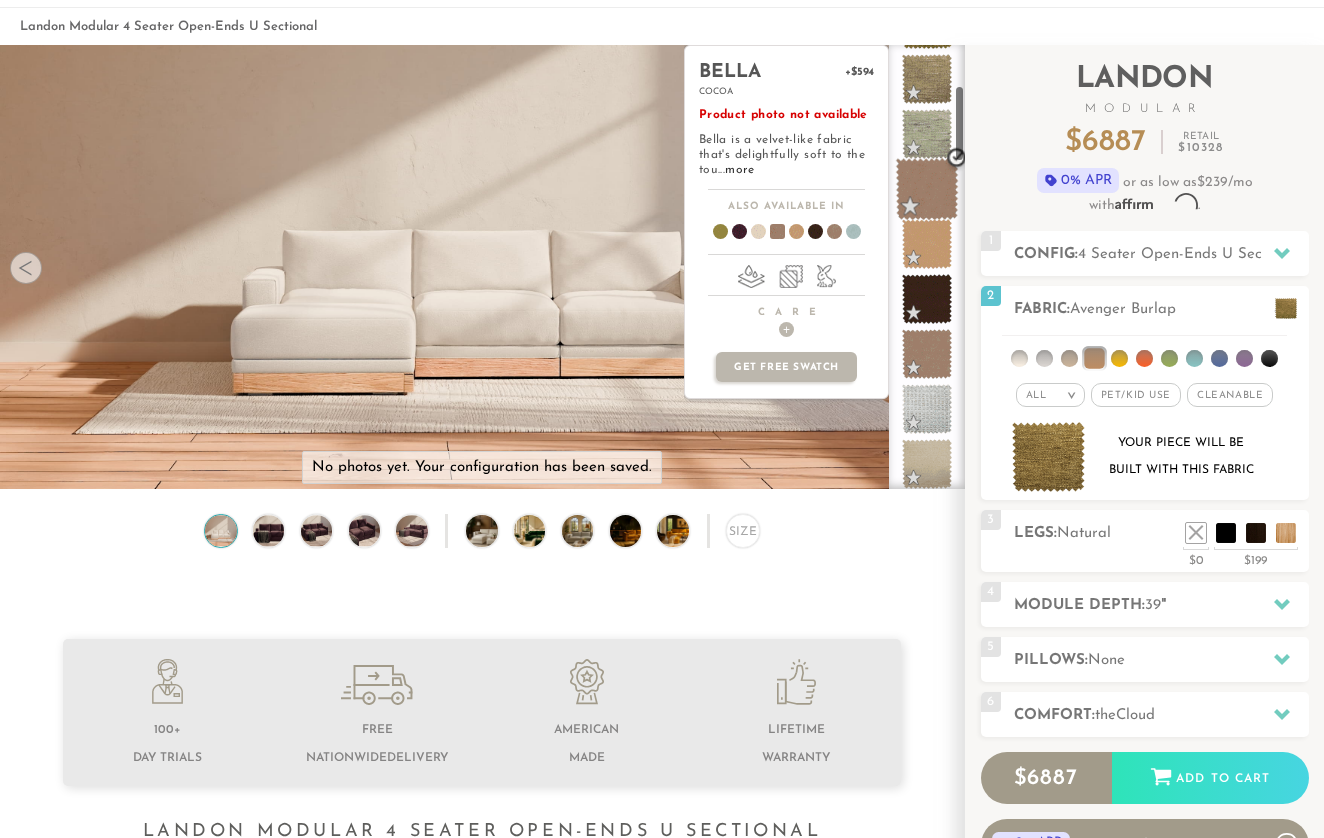 scroll, scrollTop: 235, scrollLeft: 0, axis: vertical 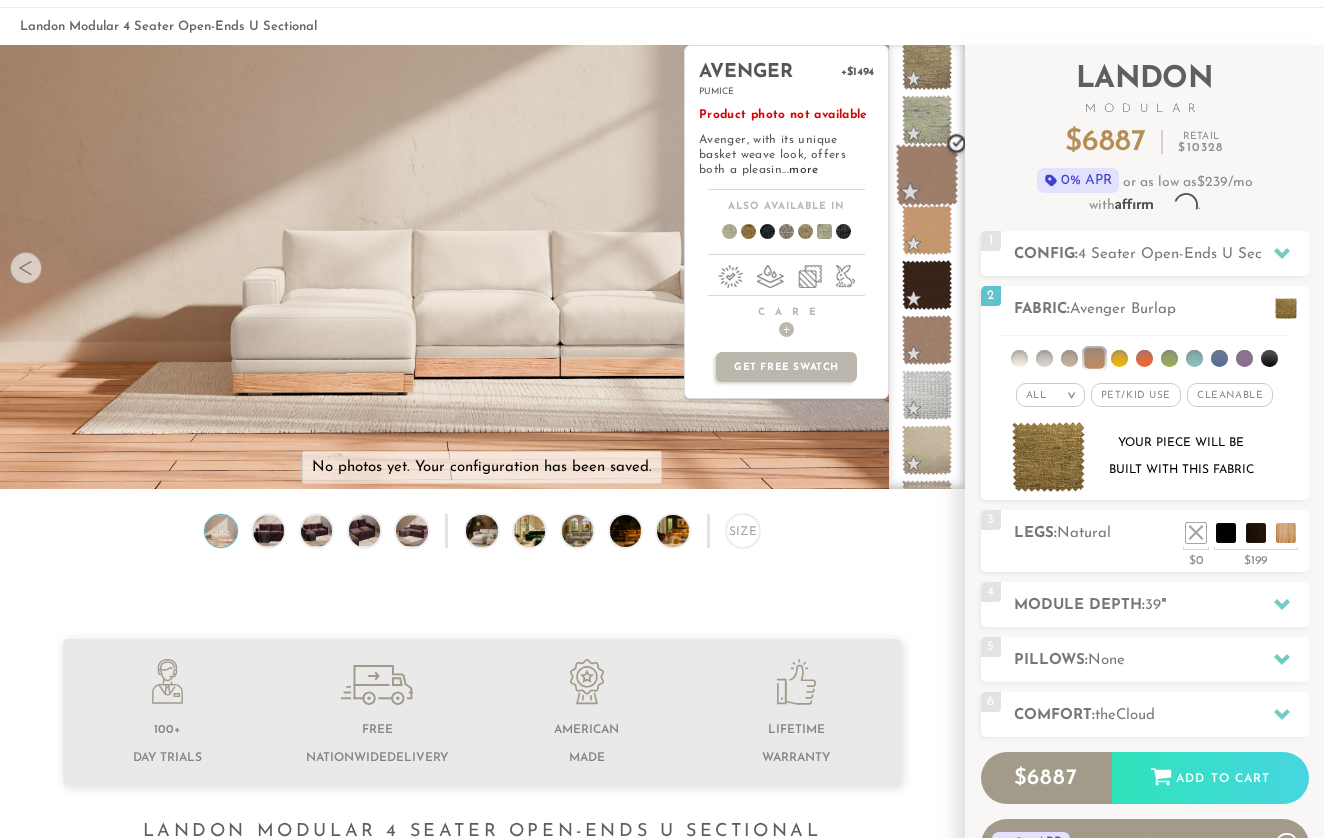 click at bounding box center [927, 175] 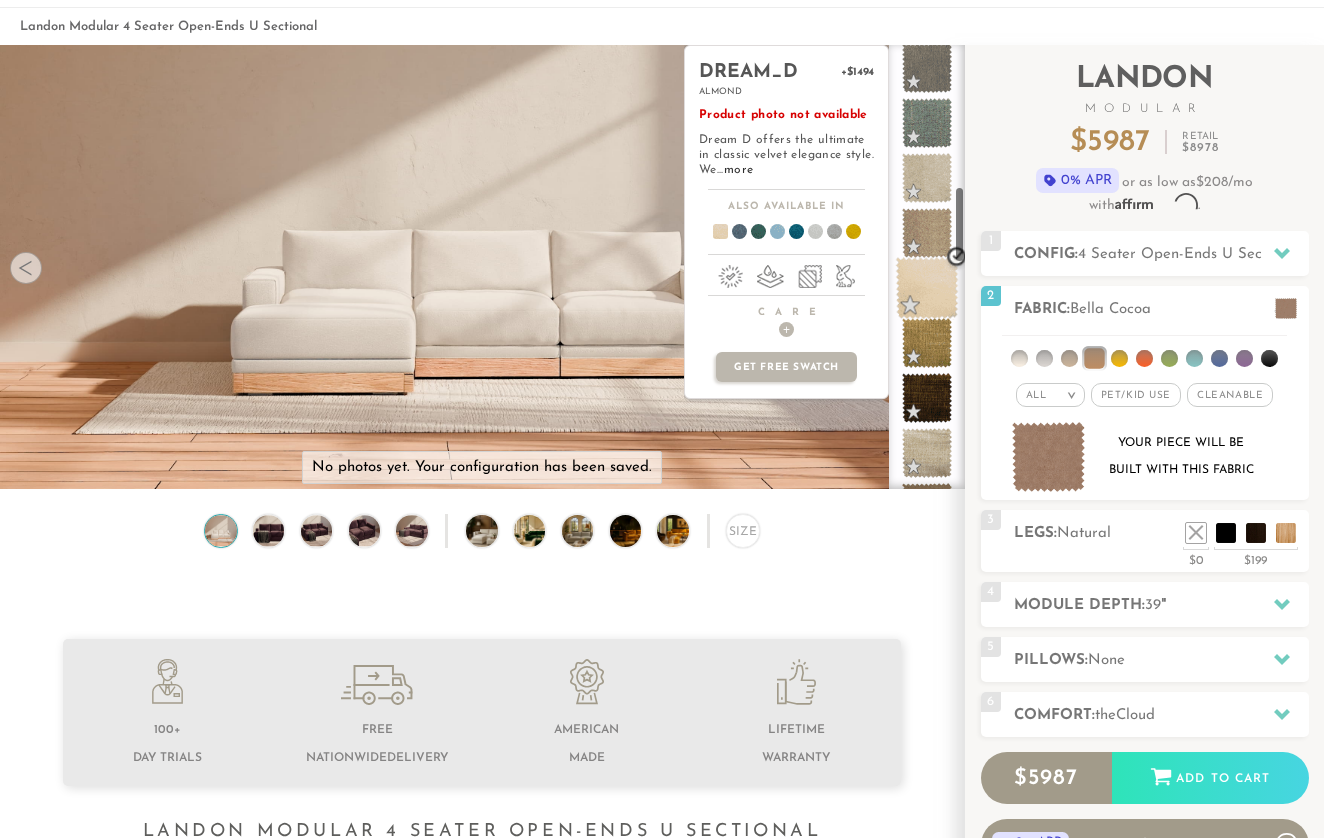 scroll, scrollTop: 851, scrollLeft: 0, axis: vertical 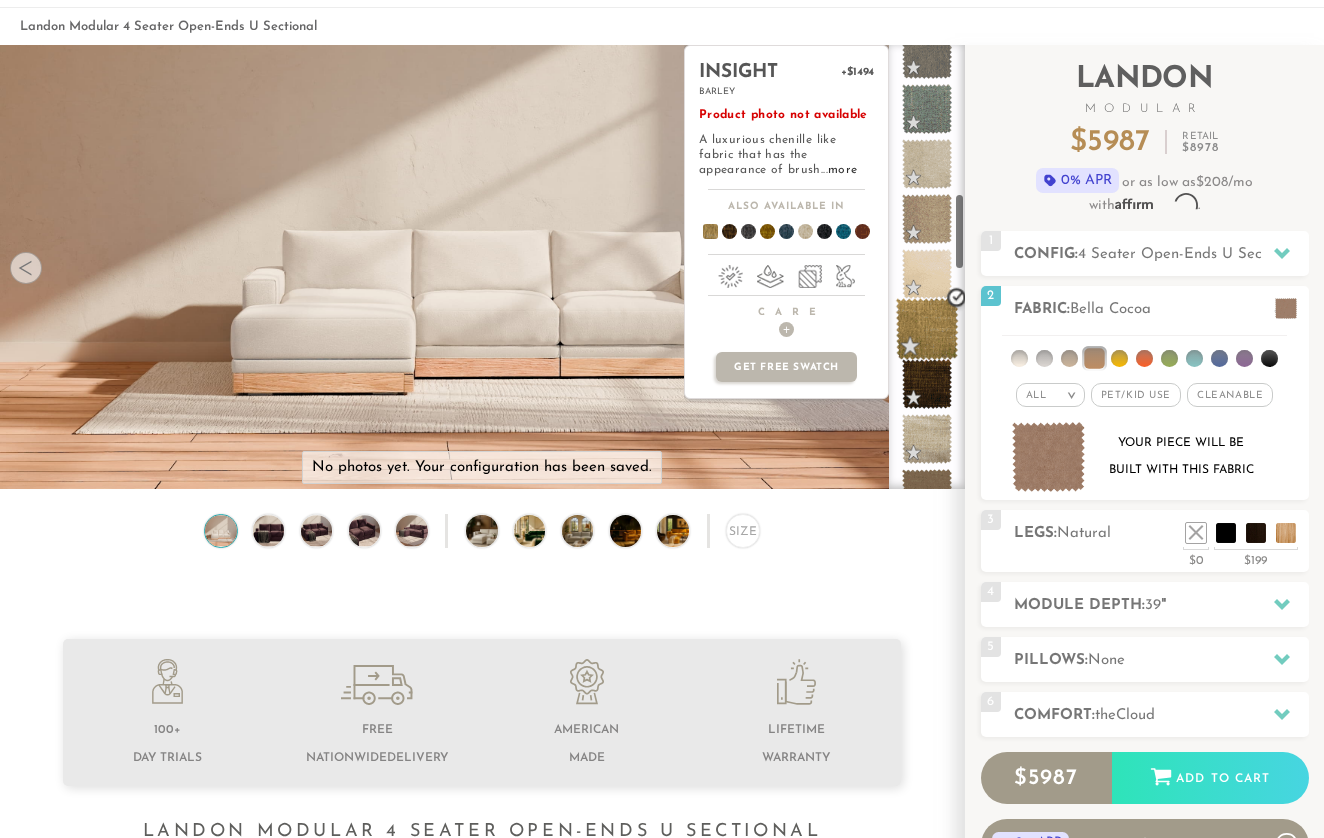 click at bounding box center [927, 329] 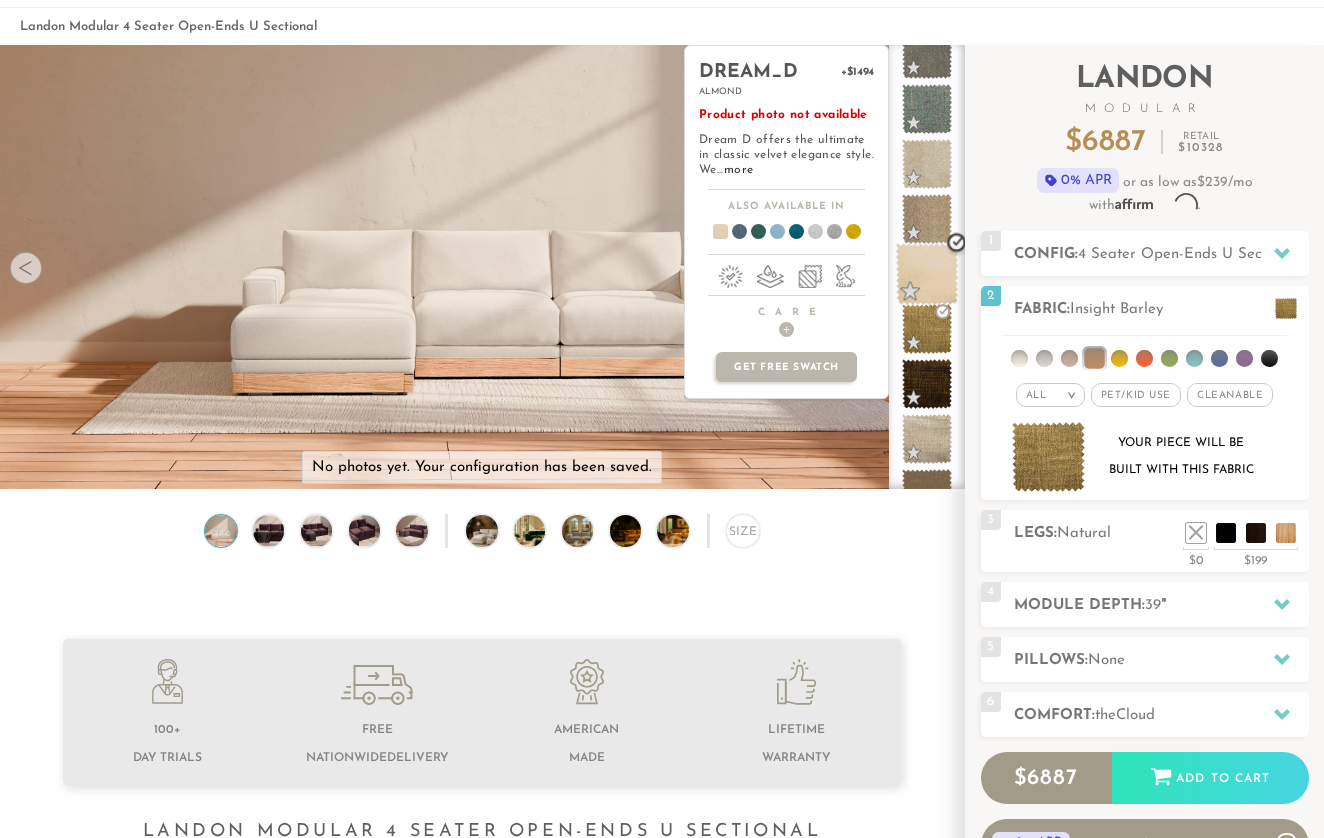 click at bounding box center (927, 274) 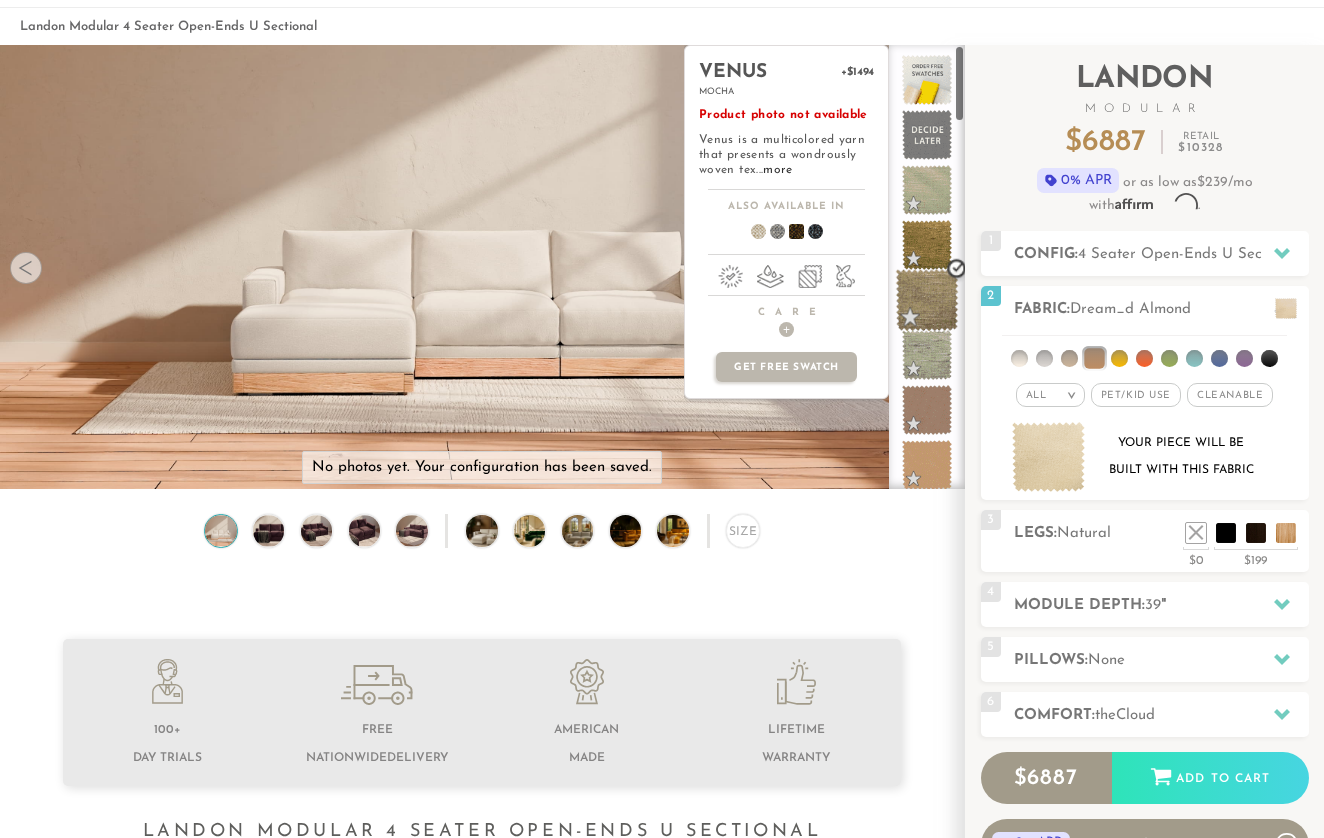 scroll, scrollTop: 0, scrollLeft: 0, axis: both 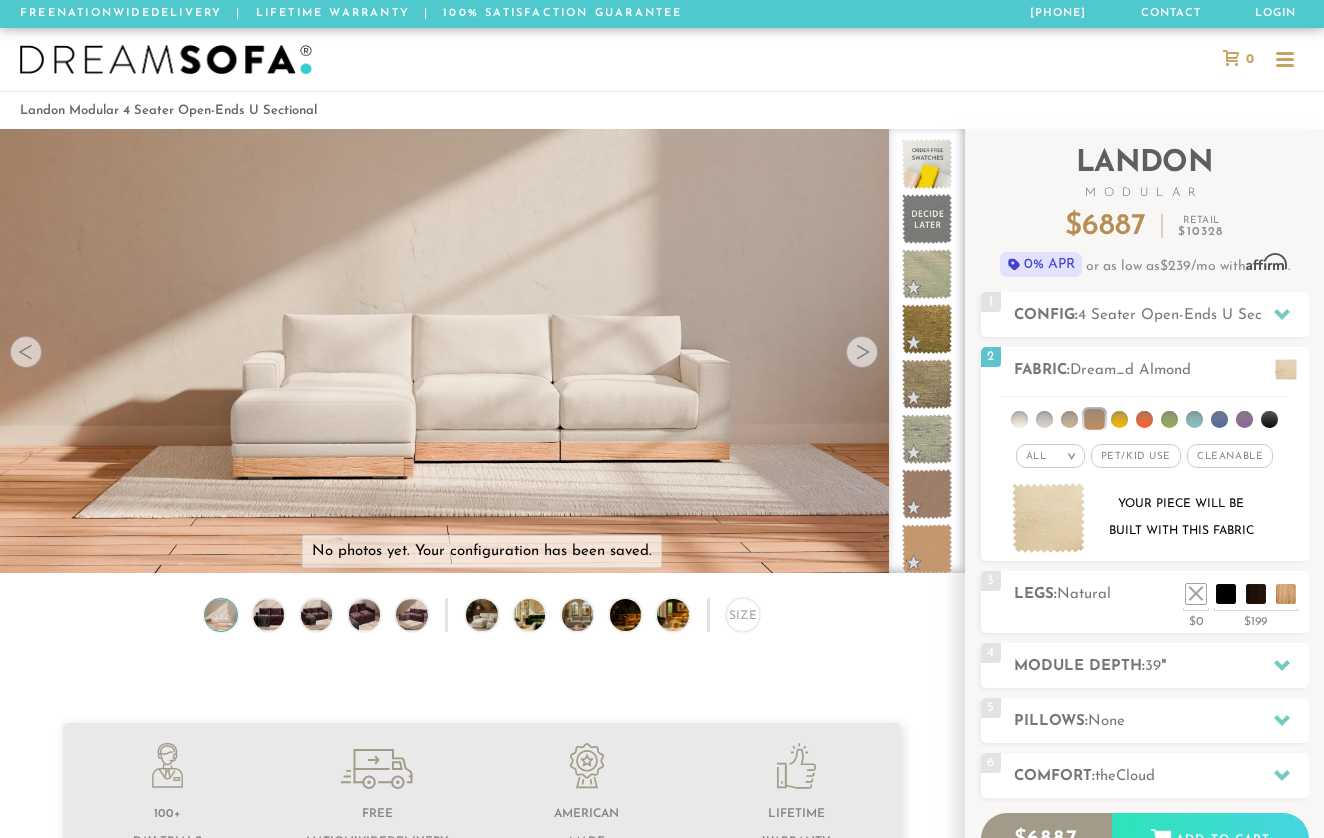 click at bounding box center (166, 60) 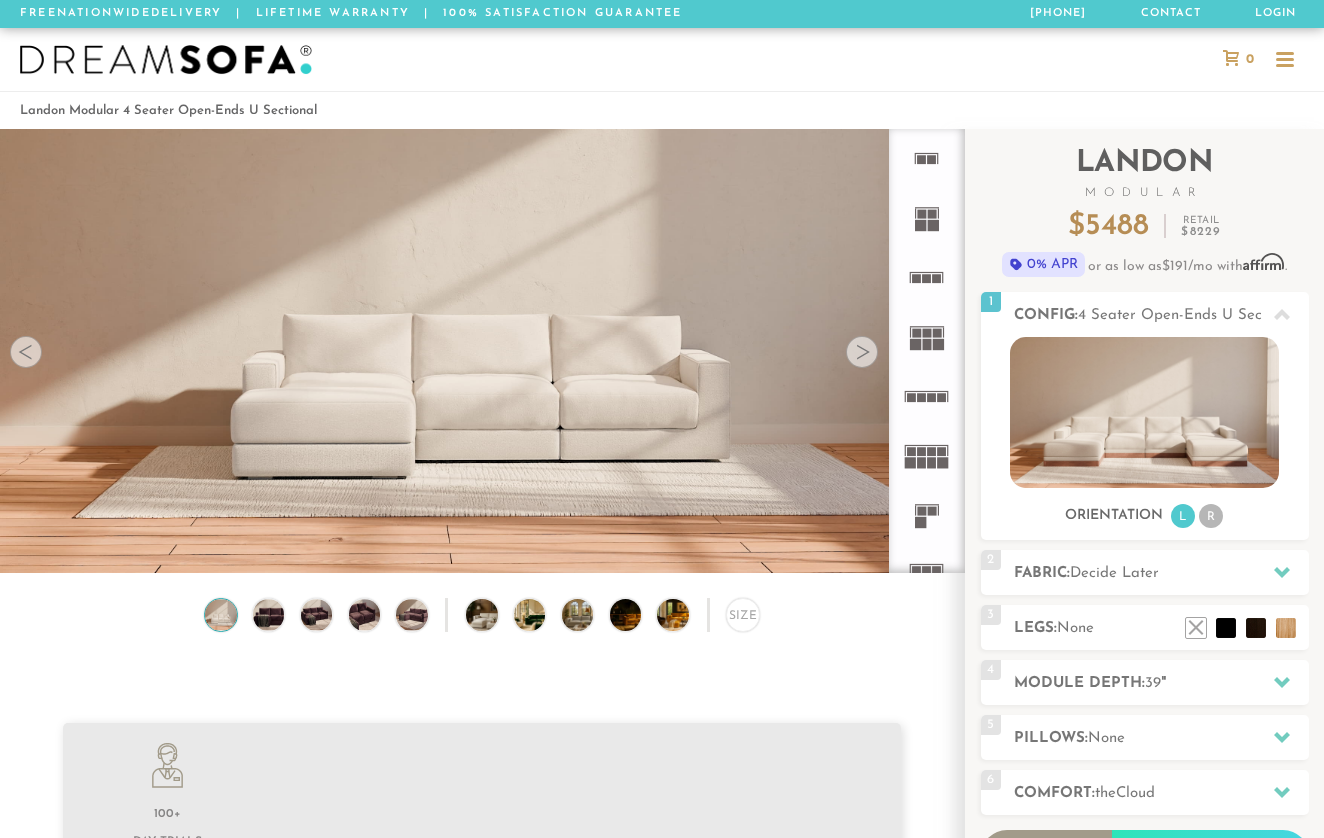 scroll, scrollTop: 0, scrollLeft: 0, axis: both 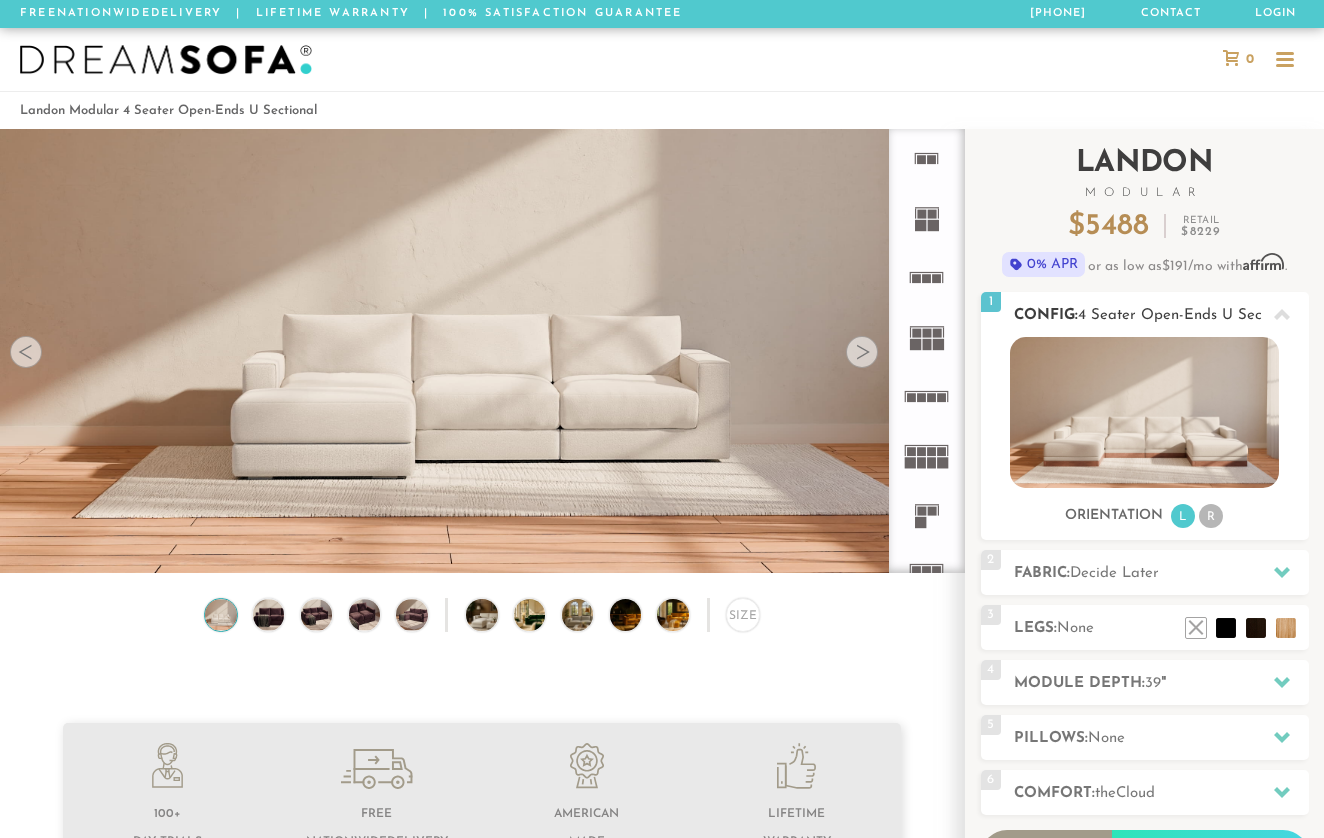 click on "1
Config:   4 Seater Open-Ends U Sectional
R" at bounding box center (1145, 314) 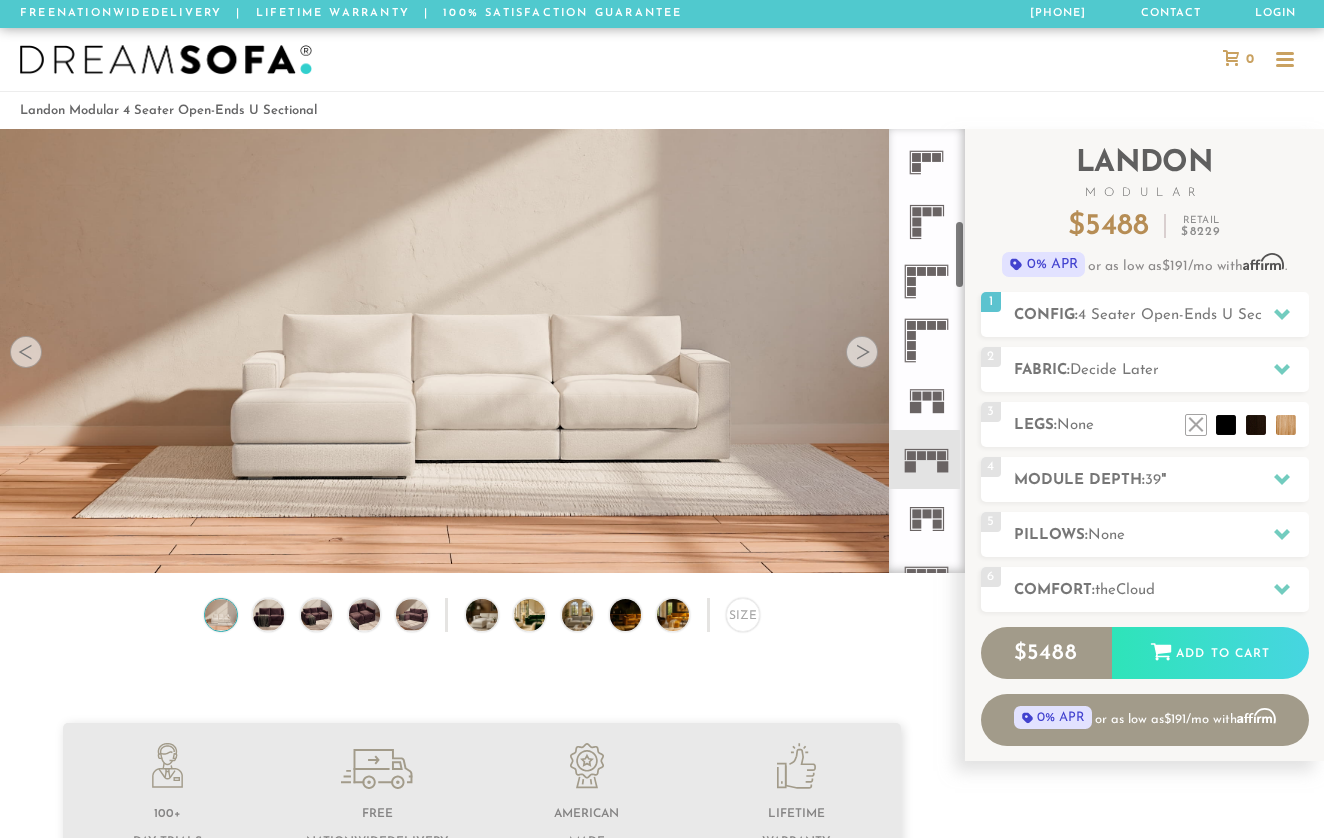 scroll, scrollTop: 602, scrollLeft: 0, axis: vertical 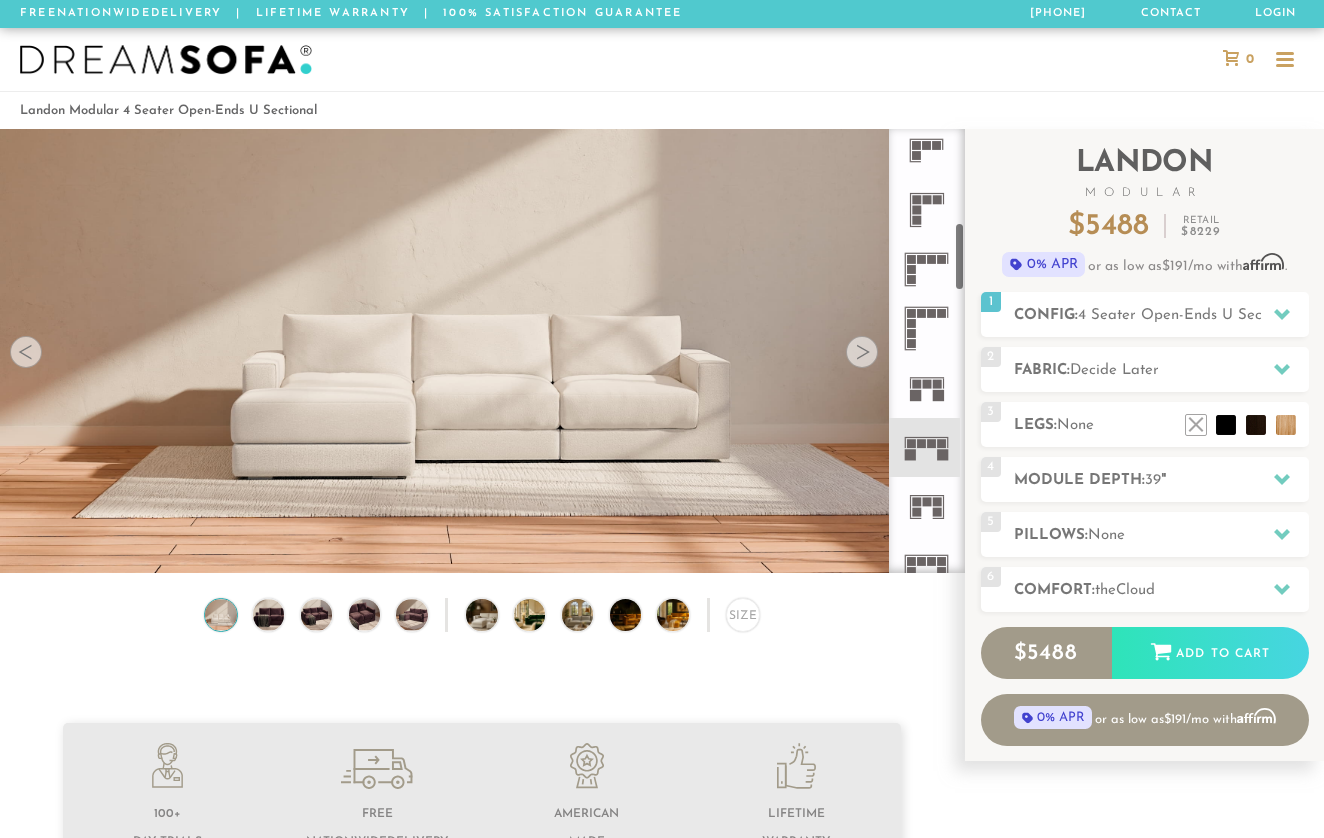 click 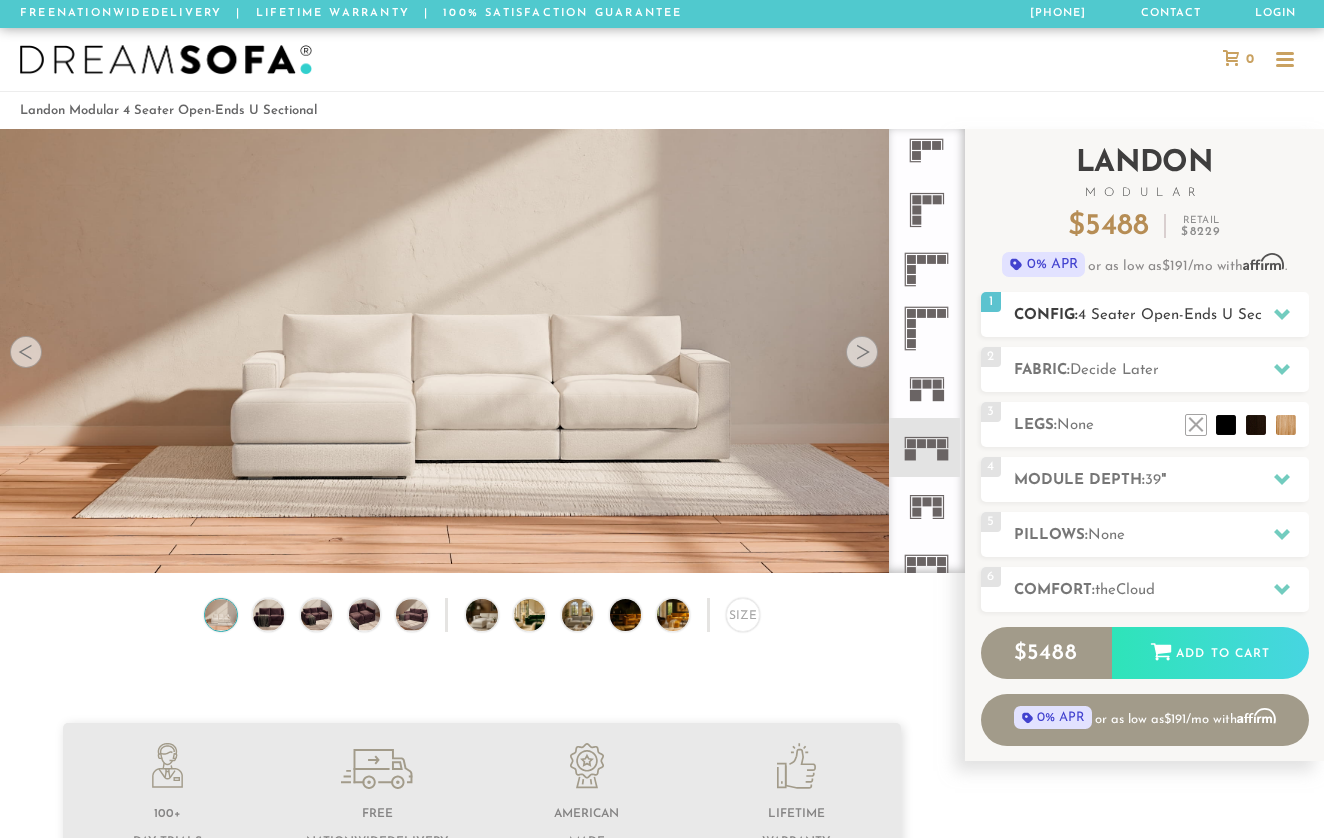 scroll, scrollTop: 0, scrollLeft: 0, axis: both 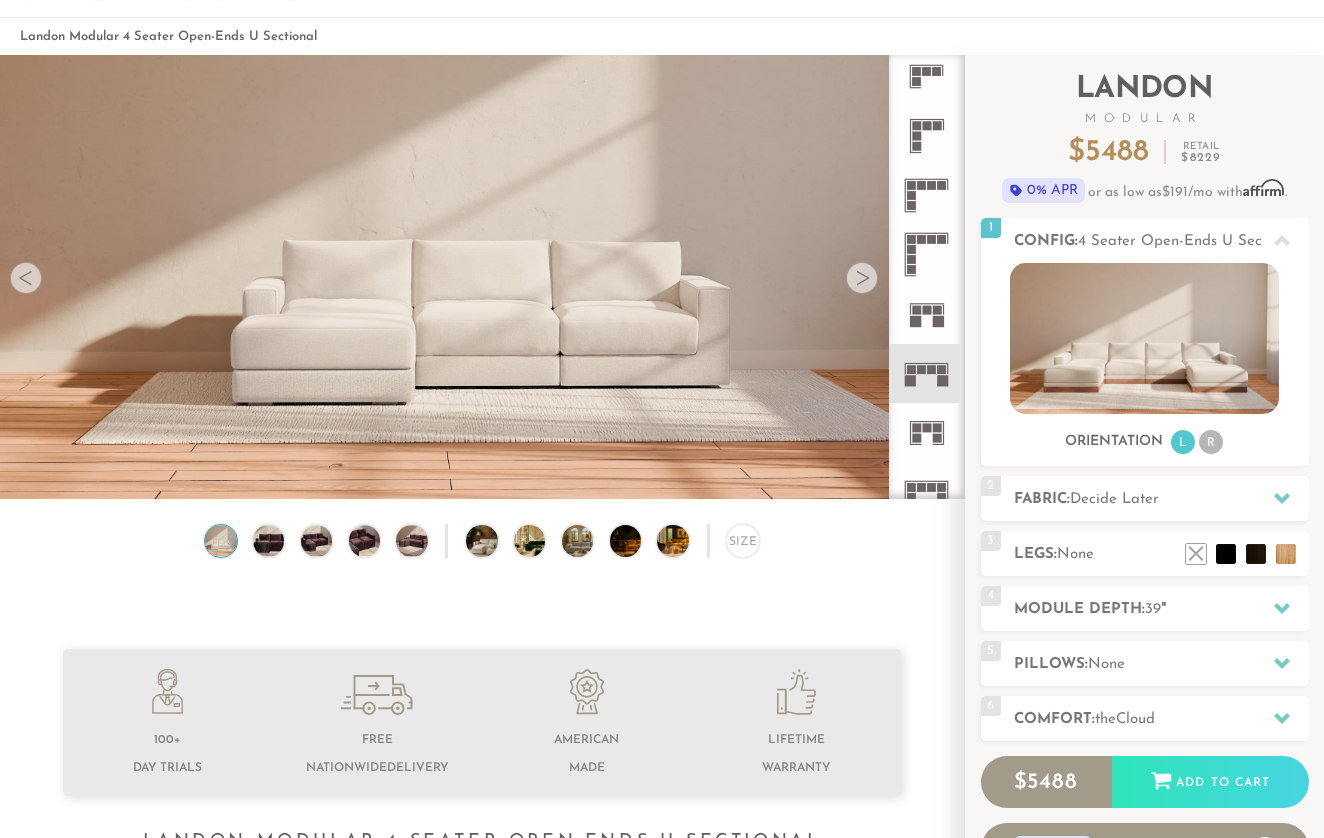 click at bounding box center (221, 540) 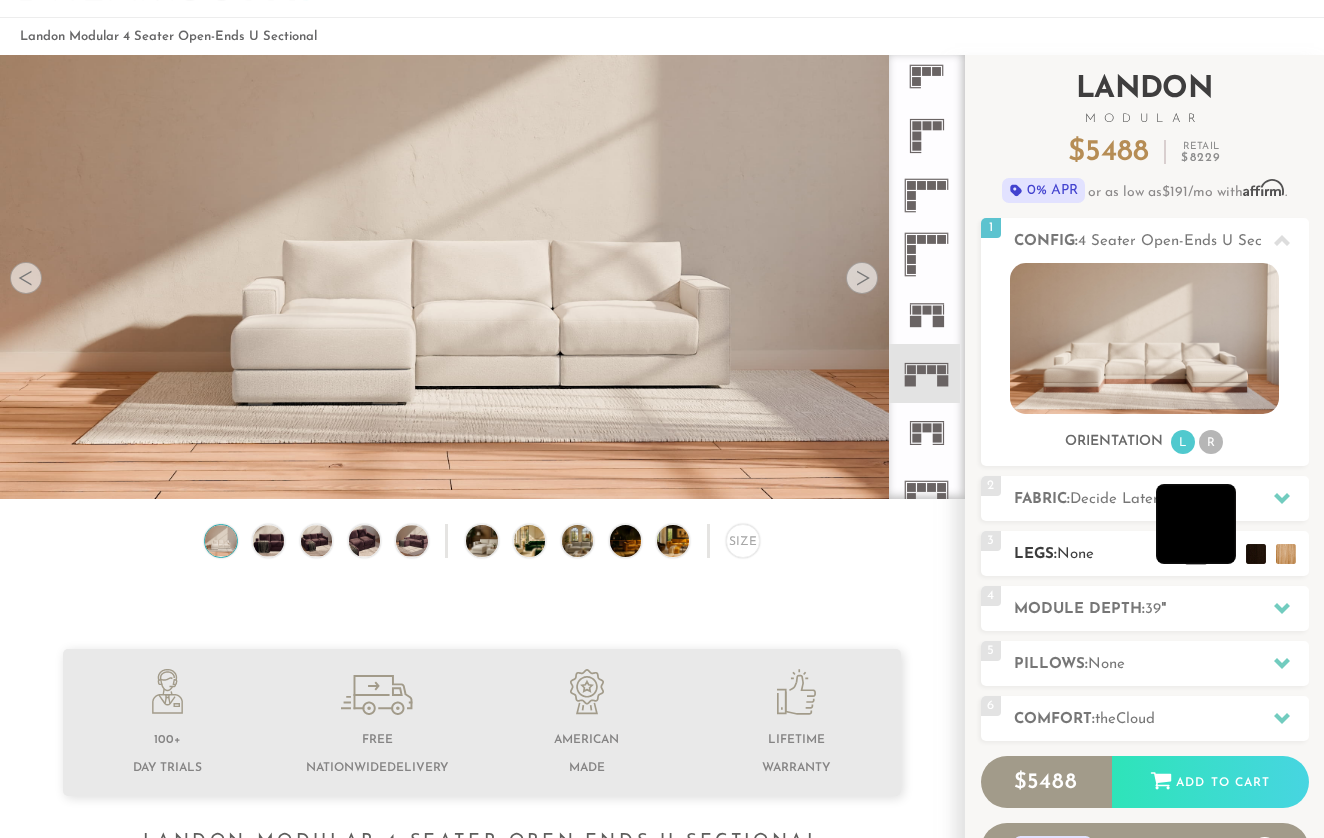click at bounding box center (1196, 524) 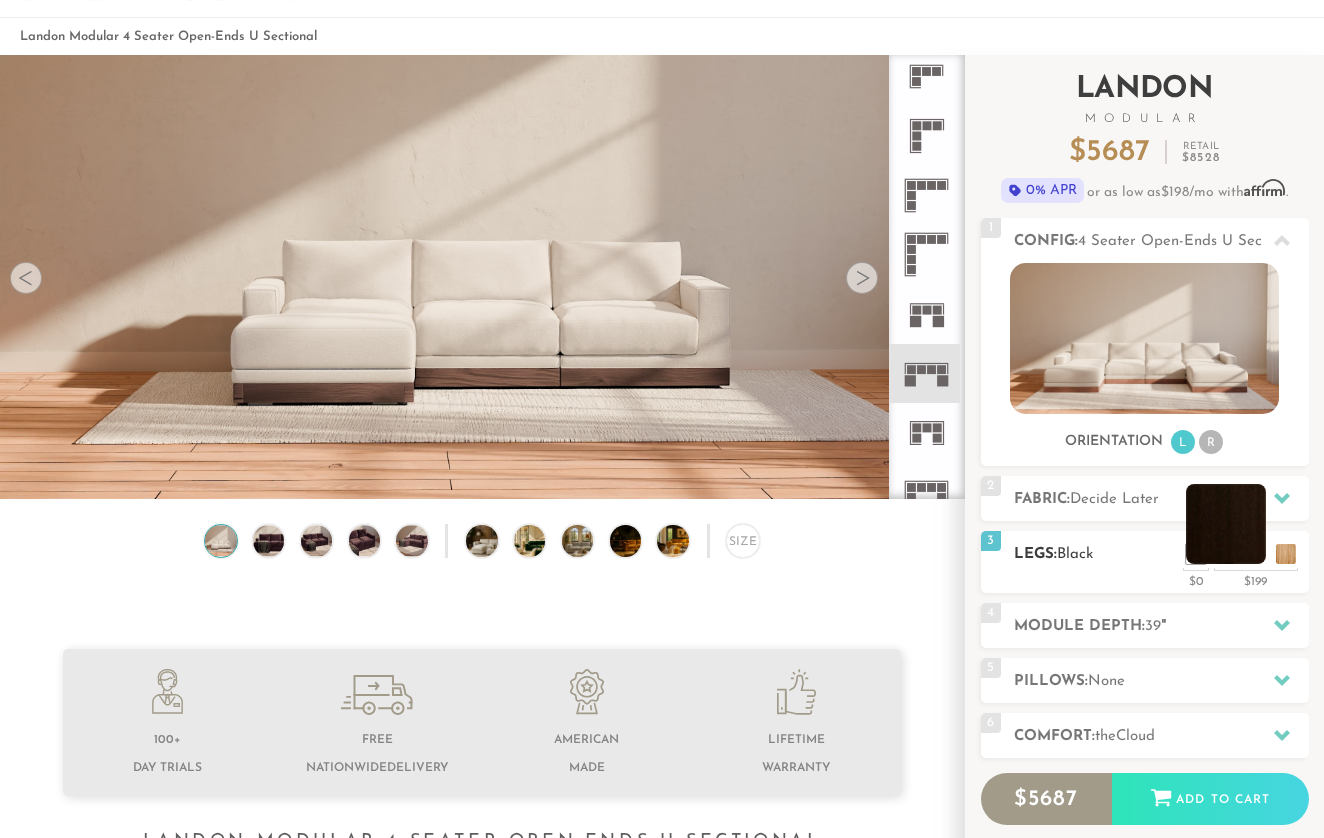click at bounding box center (1226, 524) 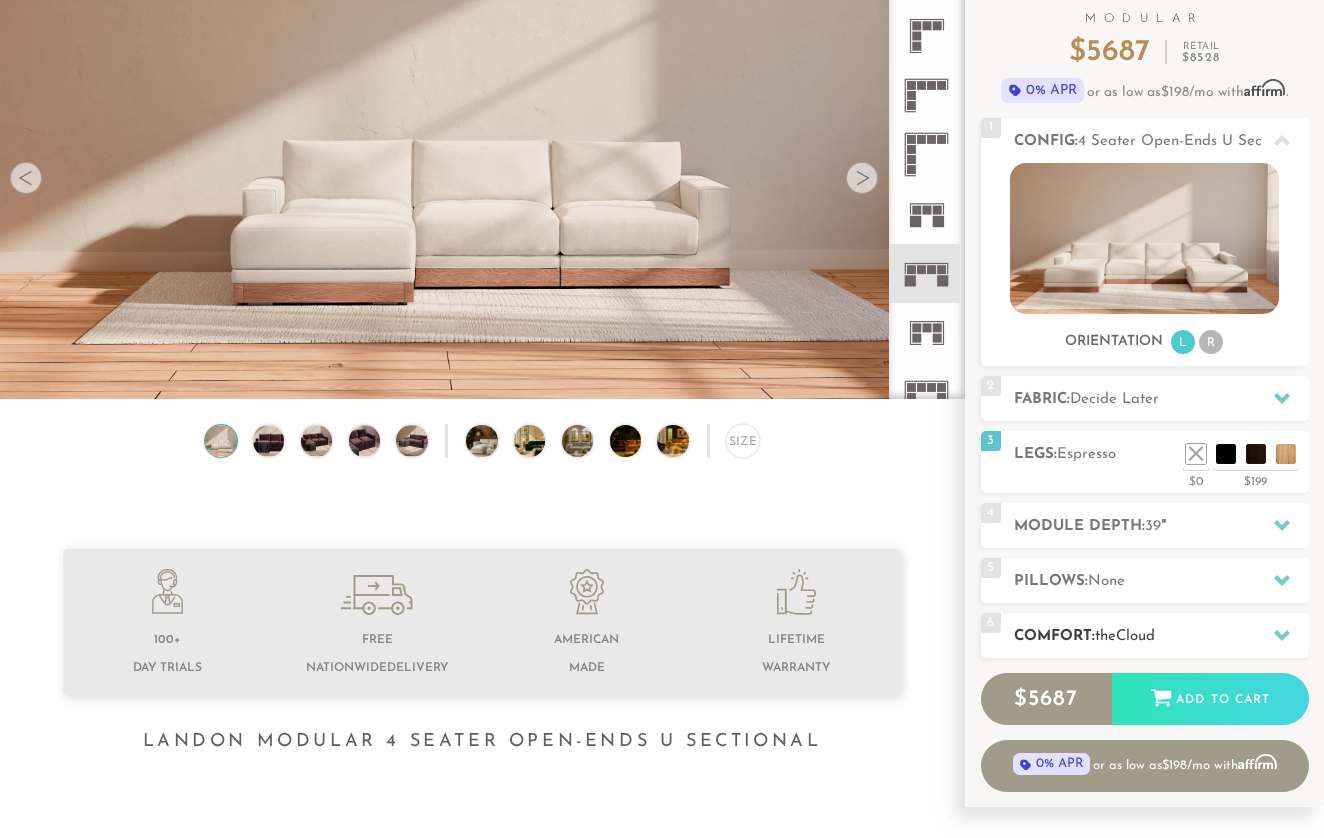 scroll, scrollTop: 175, scrollLeft: 0, axis: vertical 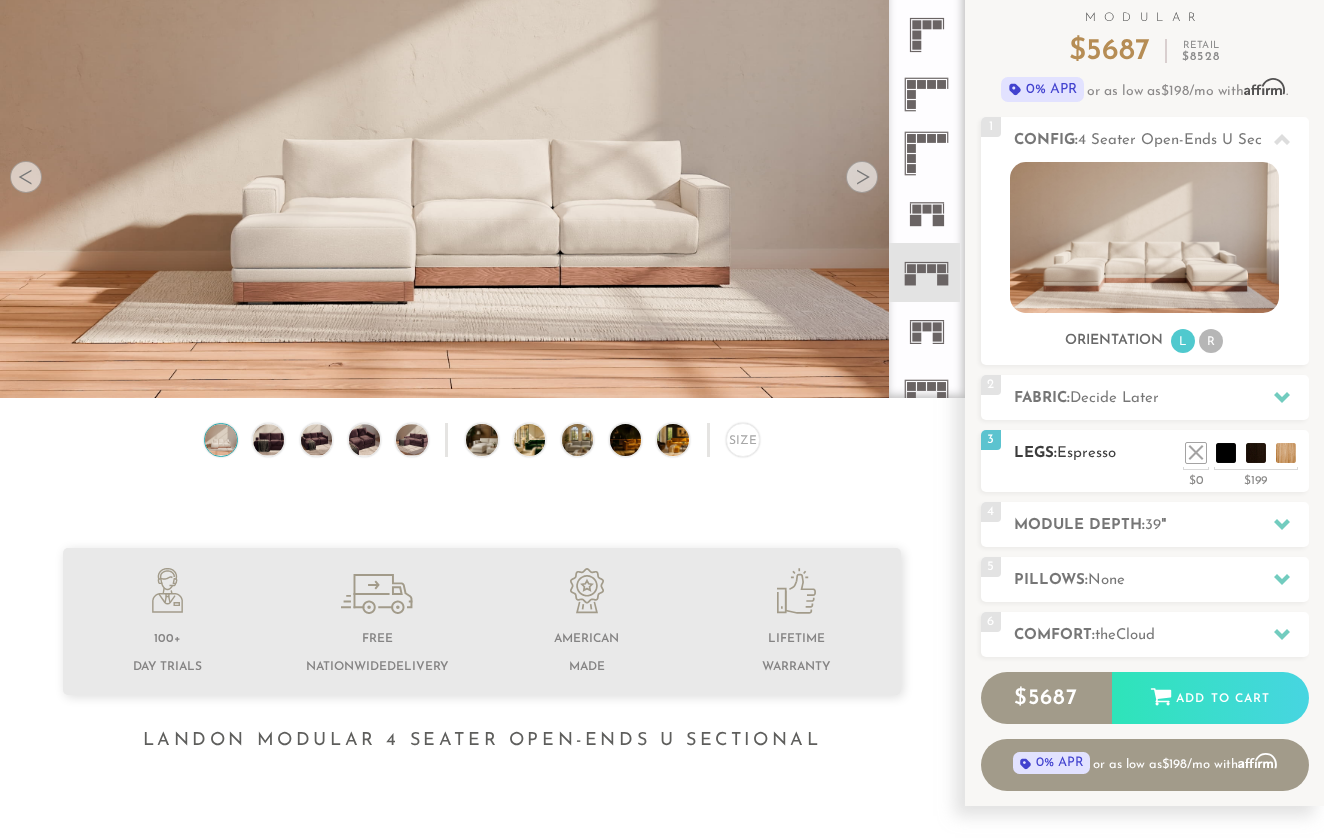 click at bounding box center (1241, 448) 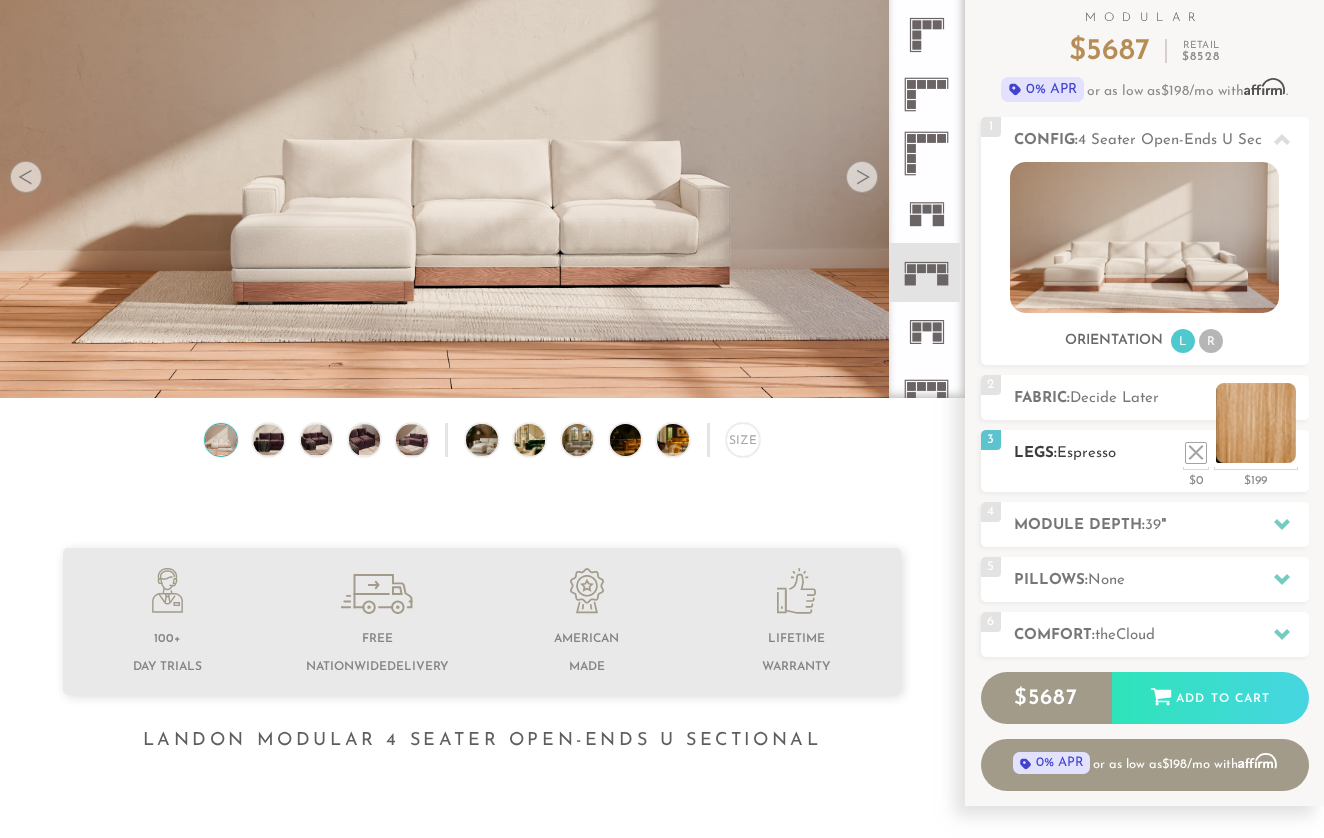 click at bounding box center (1256, 423) 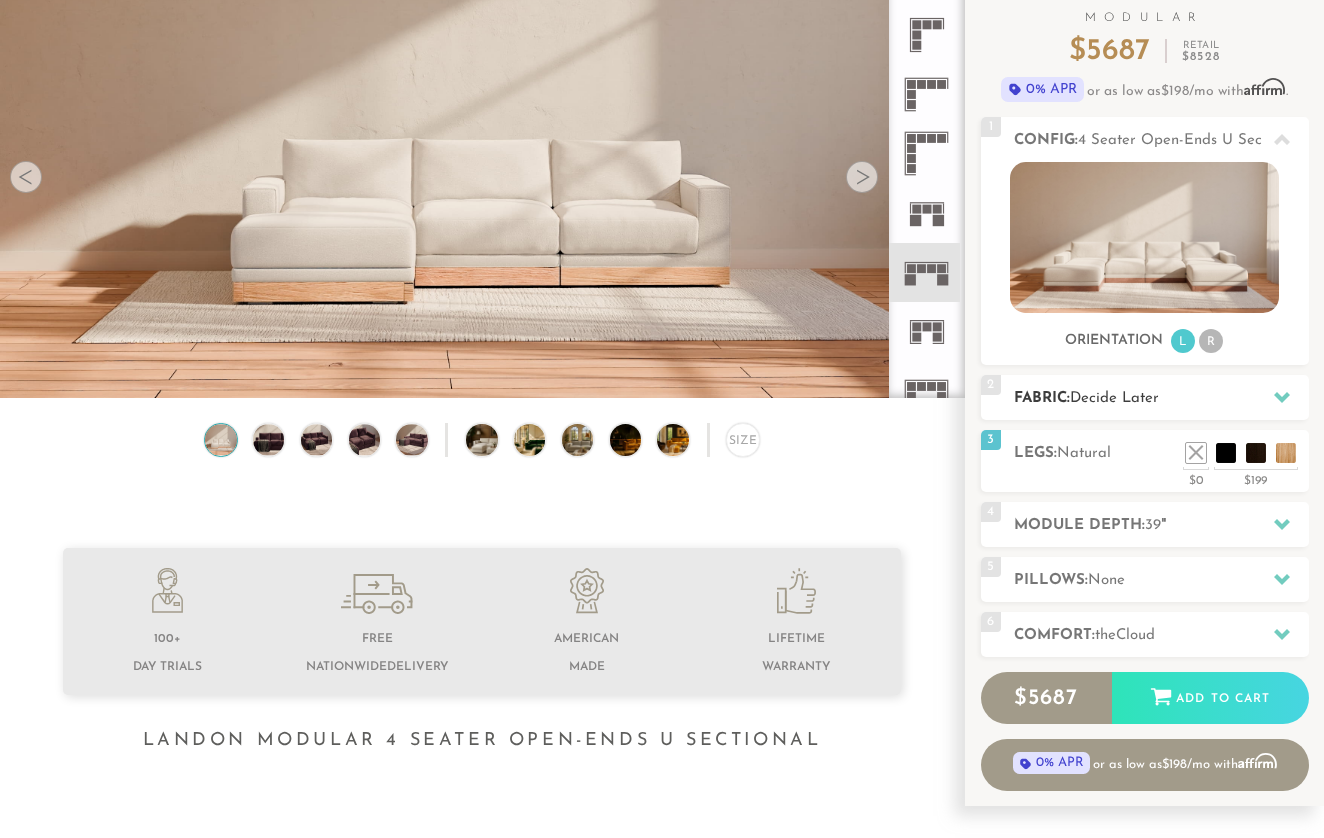 click on "Fabric:  Decide Later" at bounding box center [1161, 398] 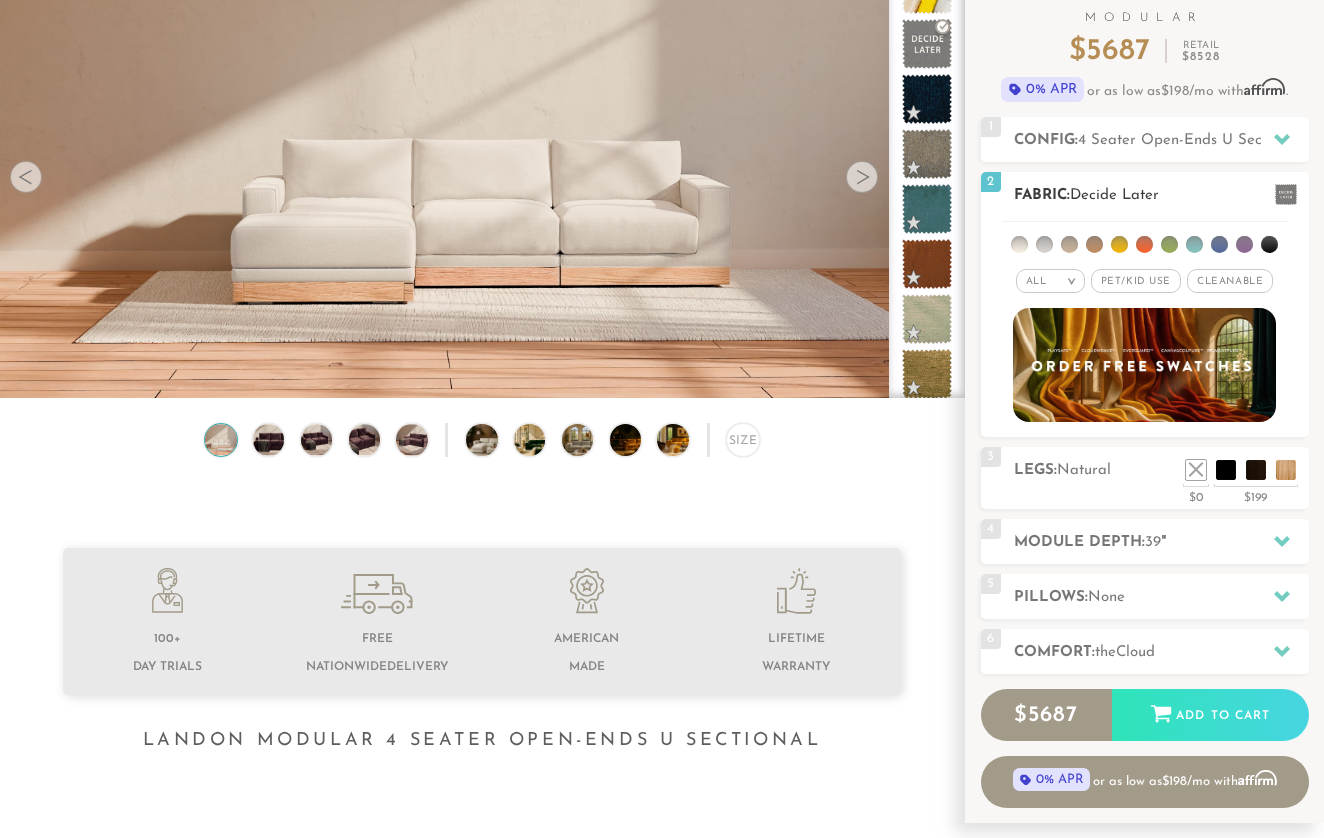 click on "Pet/Kid Use x" at bounding box center [1136, 281] 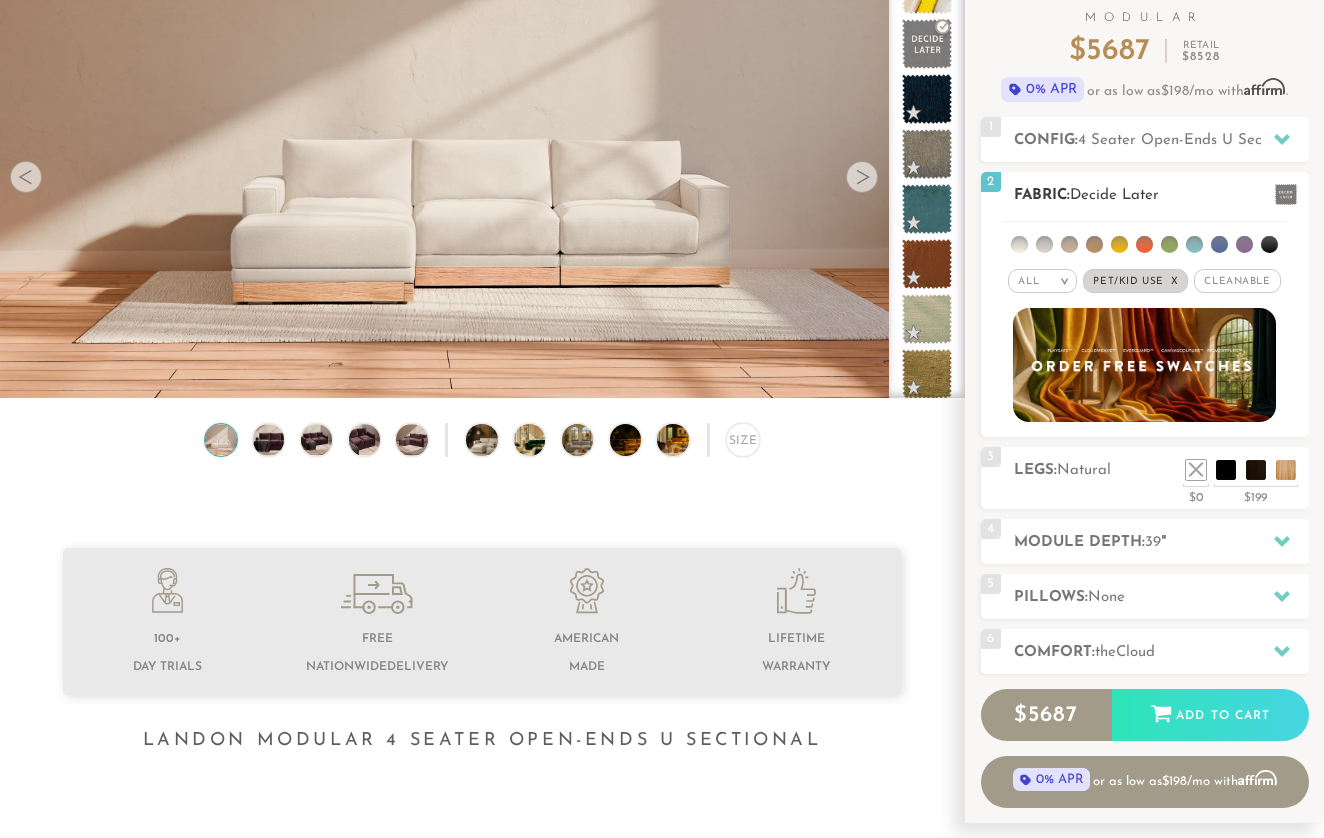 click at bounding box center [1094, 244] 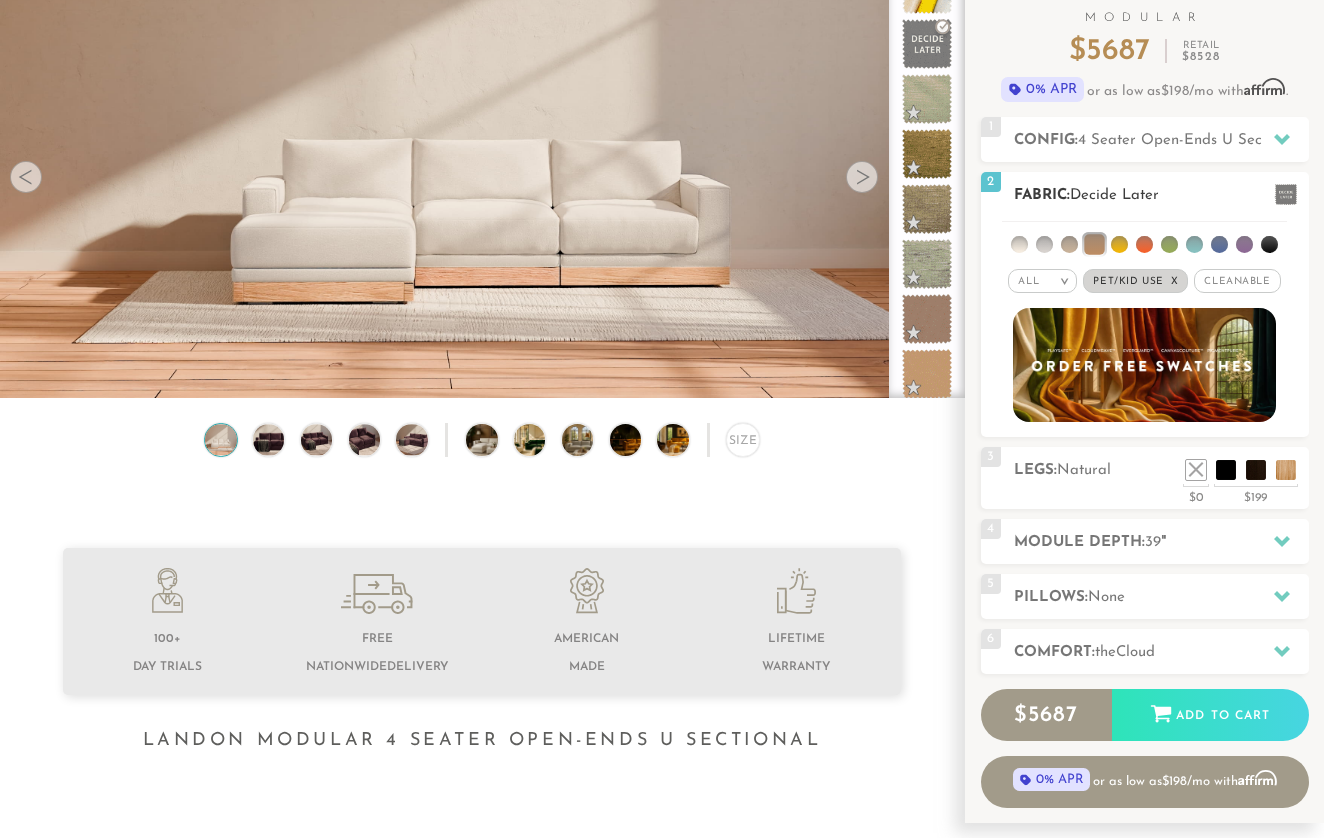 click at bounding box center (1069, 244) 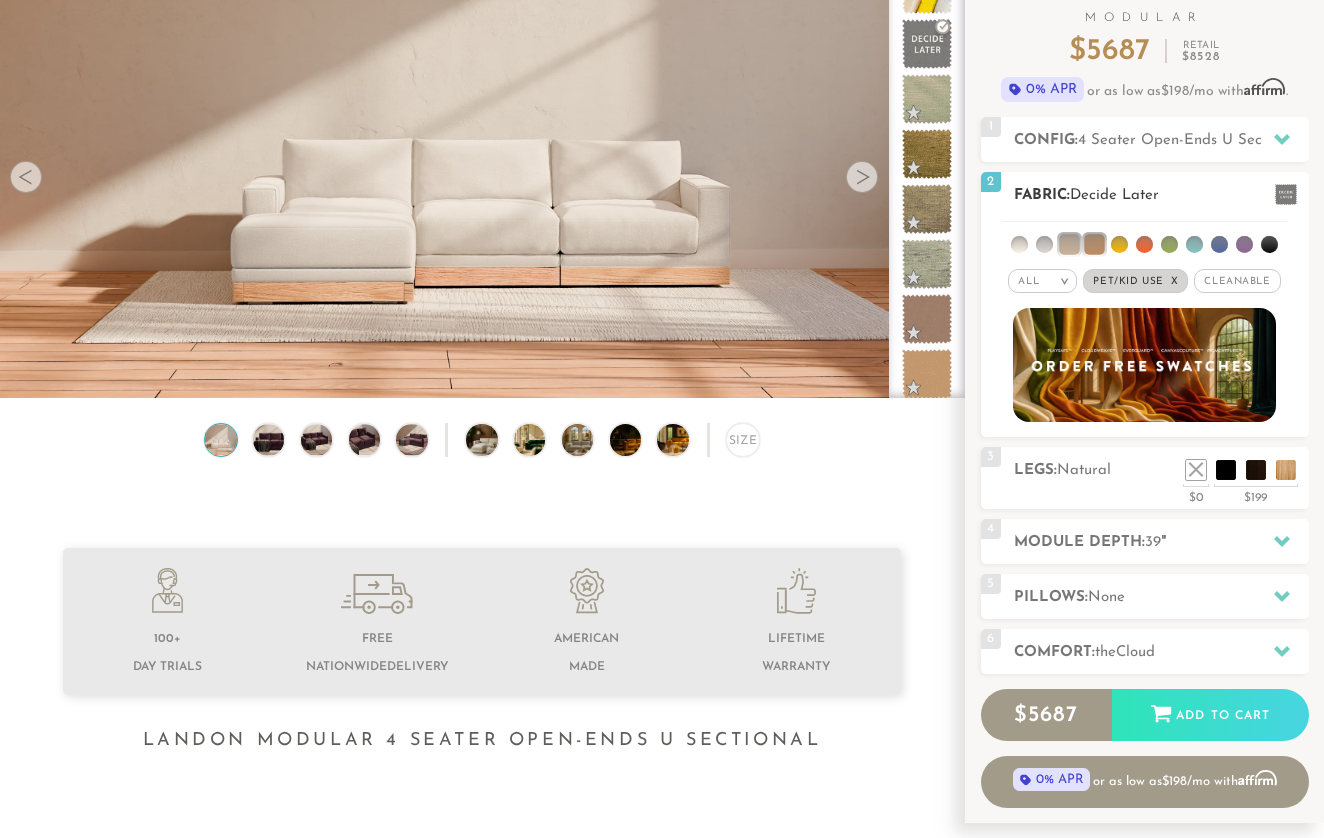 click at bounding box center [1094, 244] 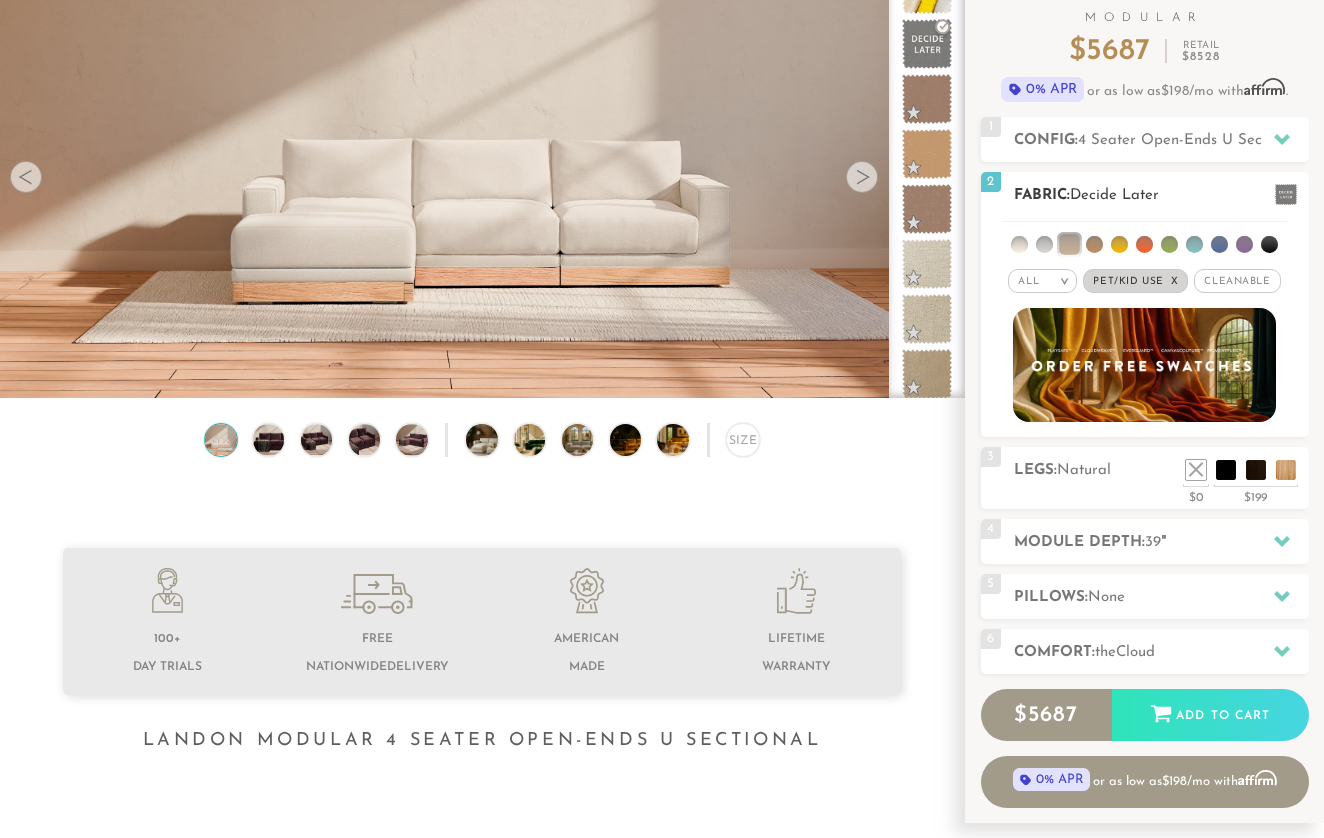 click at bounding box center (1069, 244) 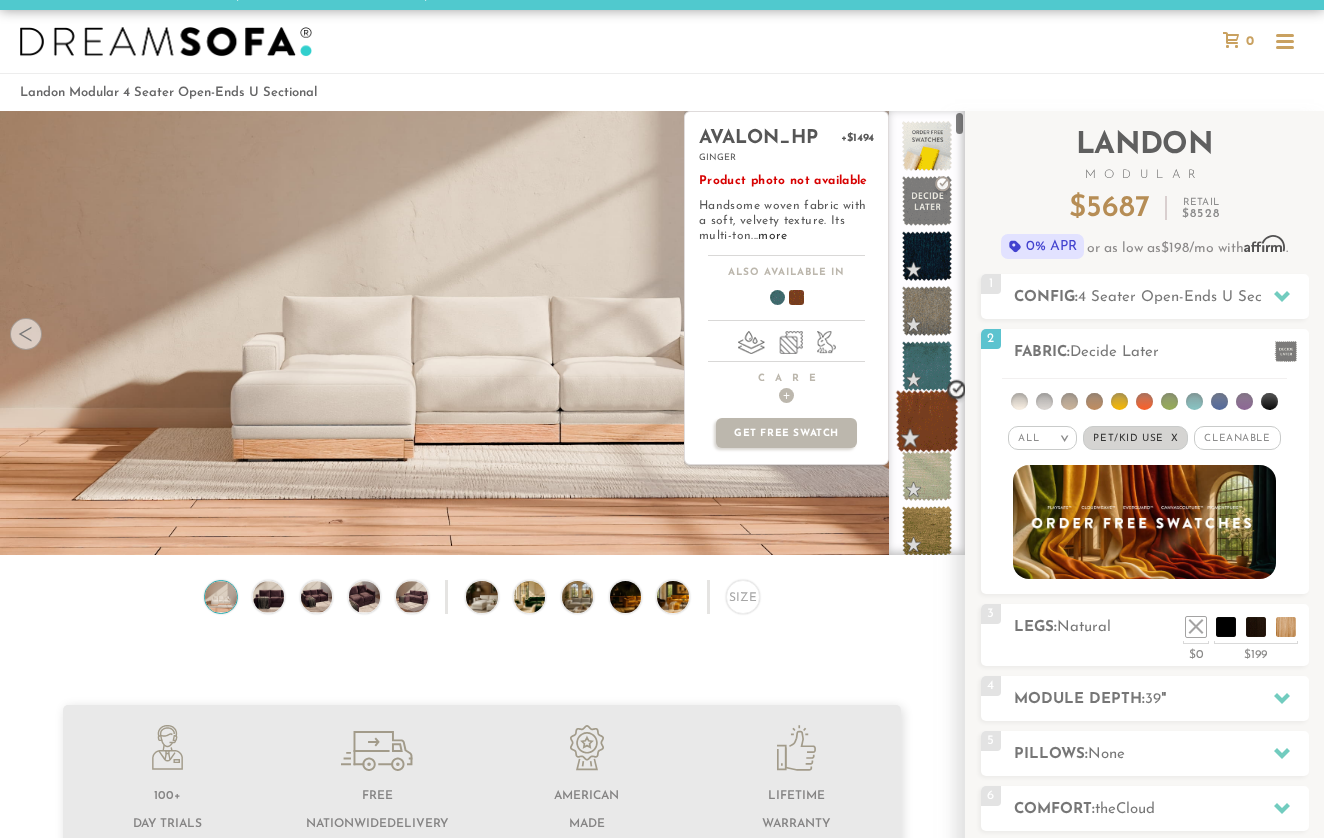 scroll, scrollTop: -2, scrollLeft: 0, axis: vertical 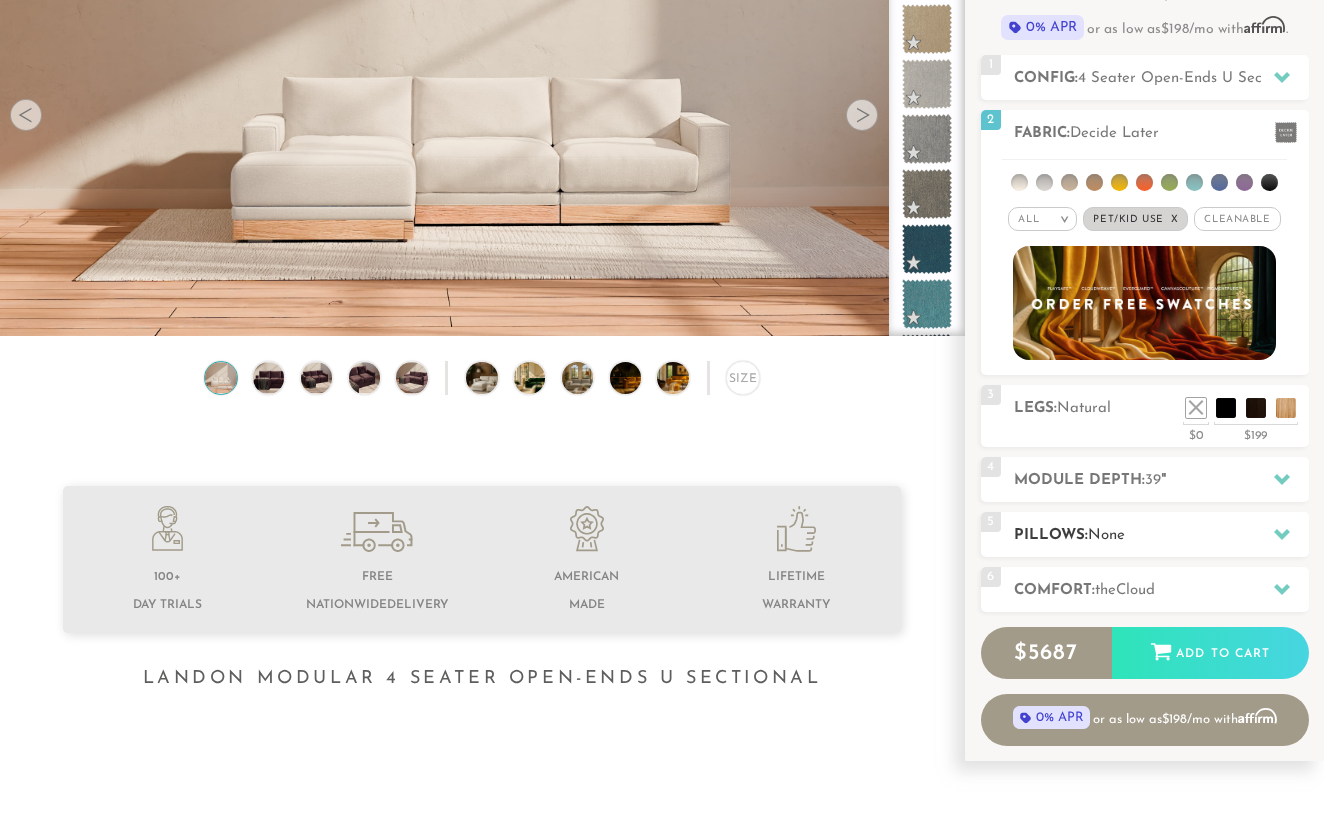 click on "Pillows:  None" at bounding box center [1161, 535] 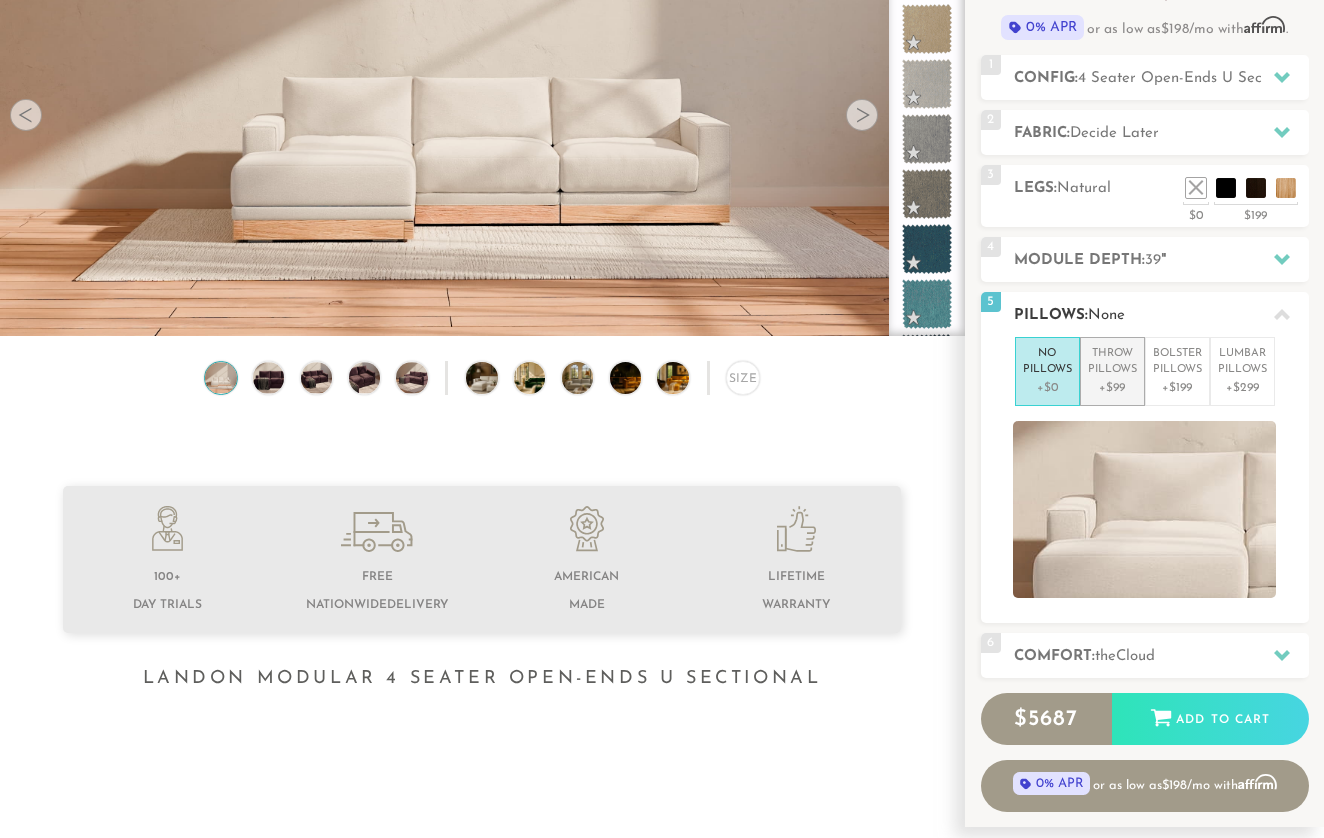 click on "Throw Pillows" at bounding box center (1112, 362) 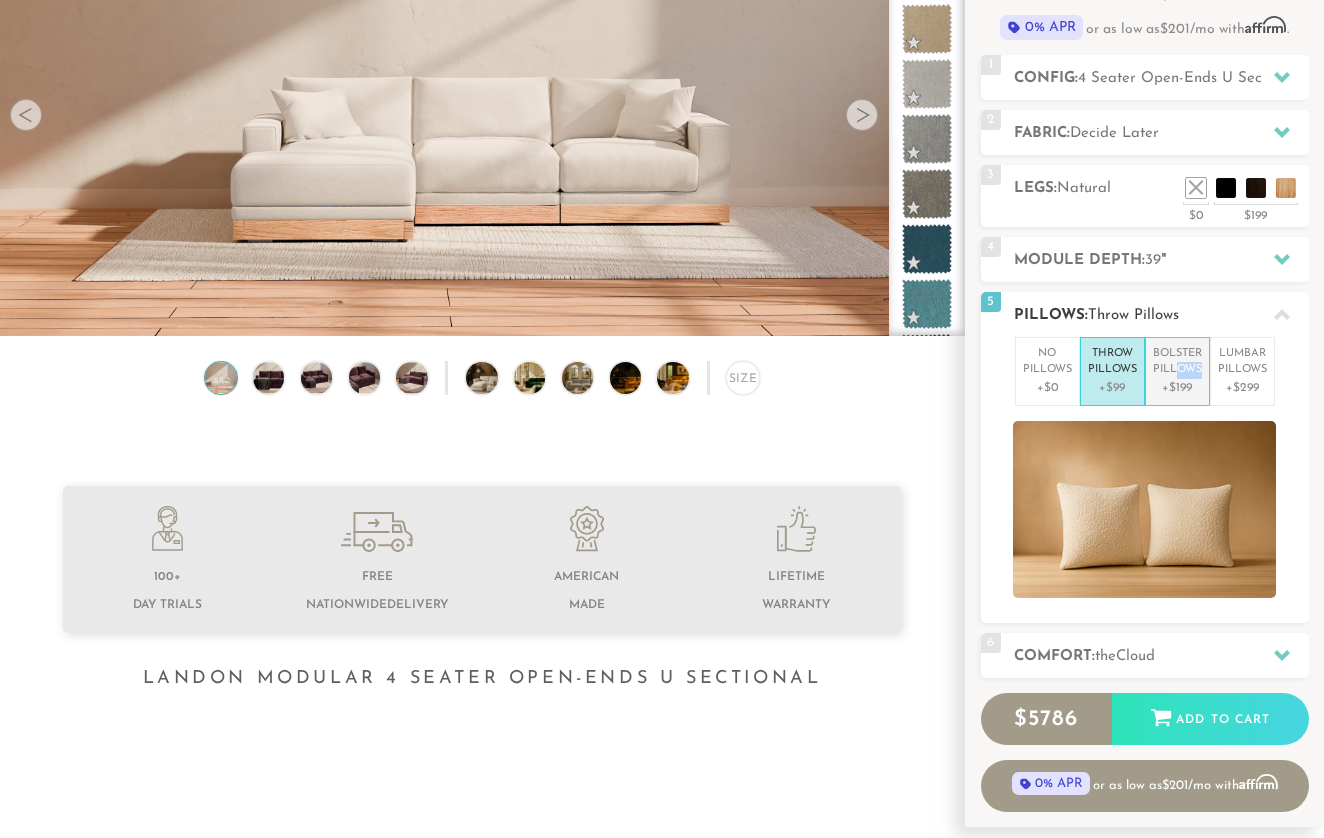 click on "Bolster Pillows" at bounding box center (1177, 362) 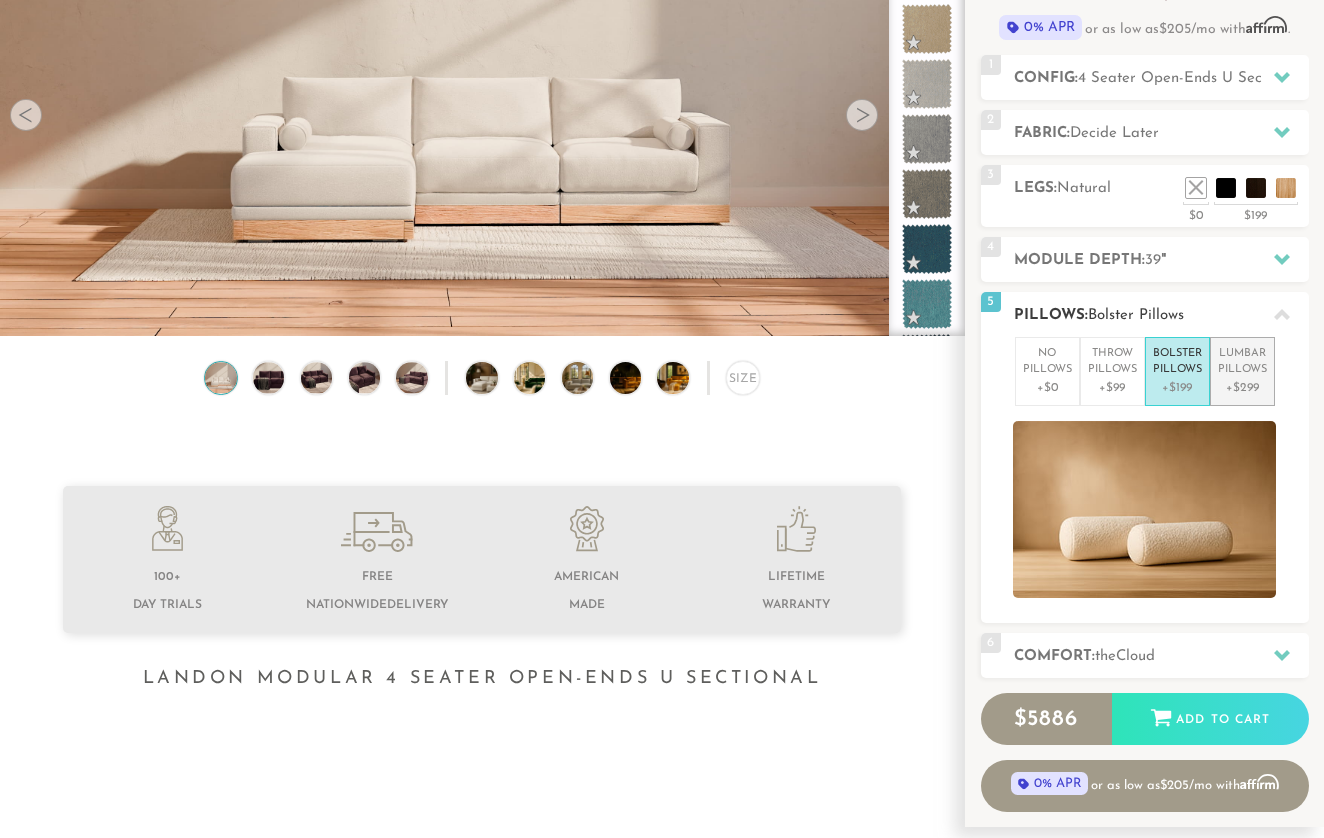 click on "Lumbar Pillows" at bounding box center [1242, 362] 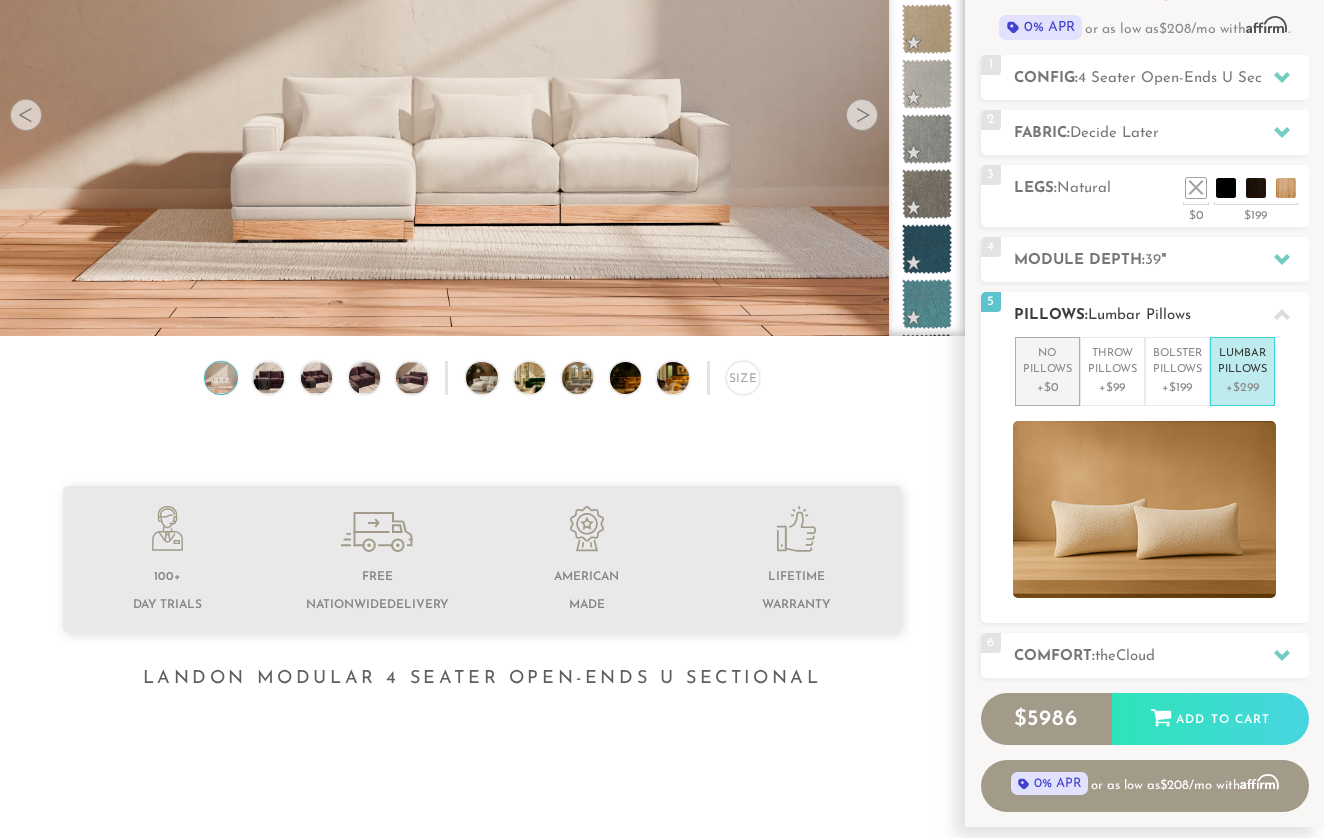 click on "+$0" at bounding box center (1047, 388) 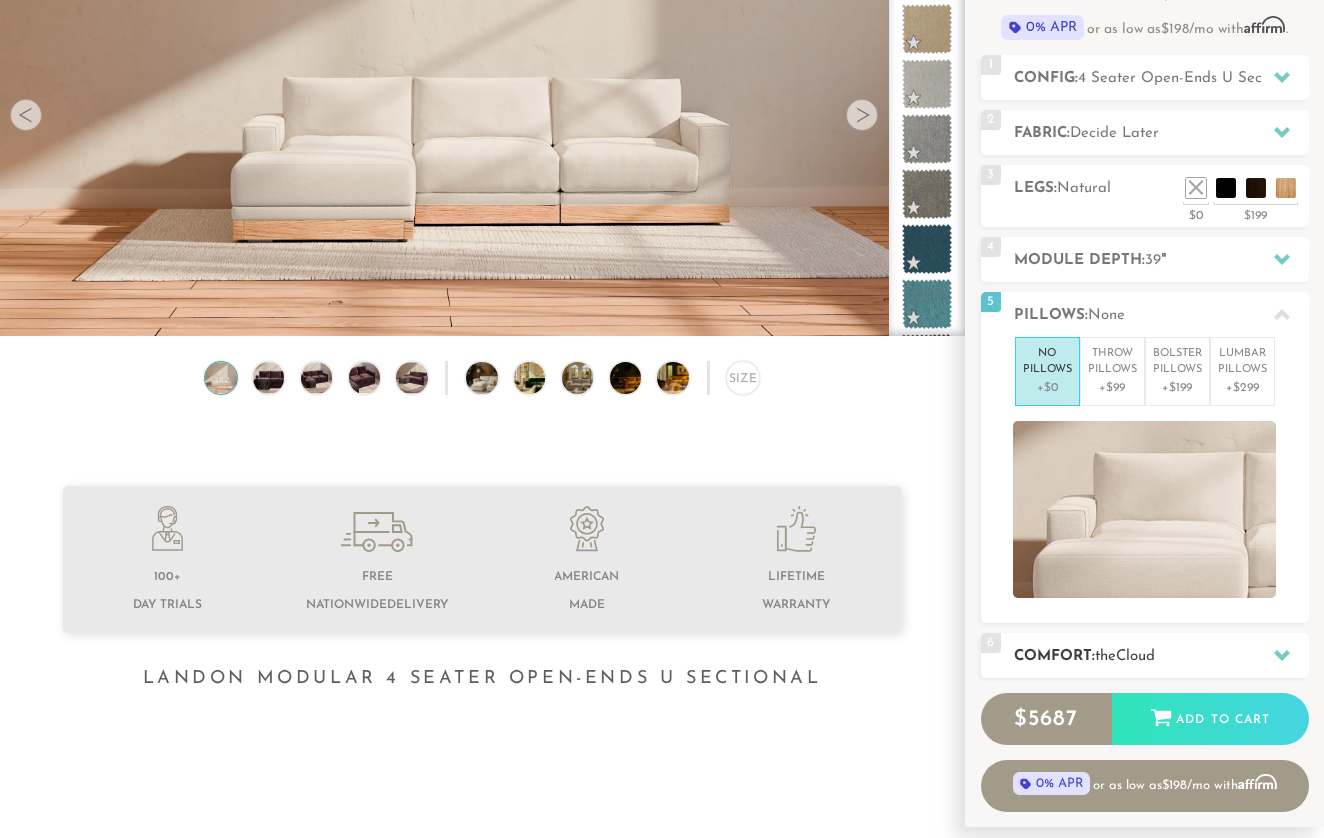 click on "6
Comfort:  the  Cloud
soft" at bounding box center [1145, 655] 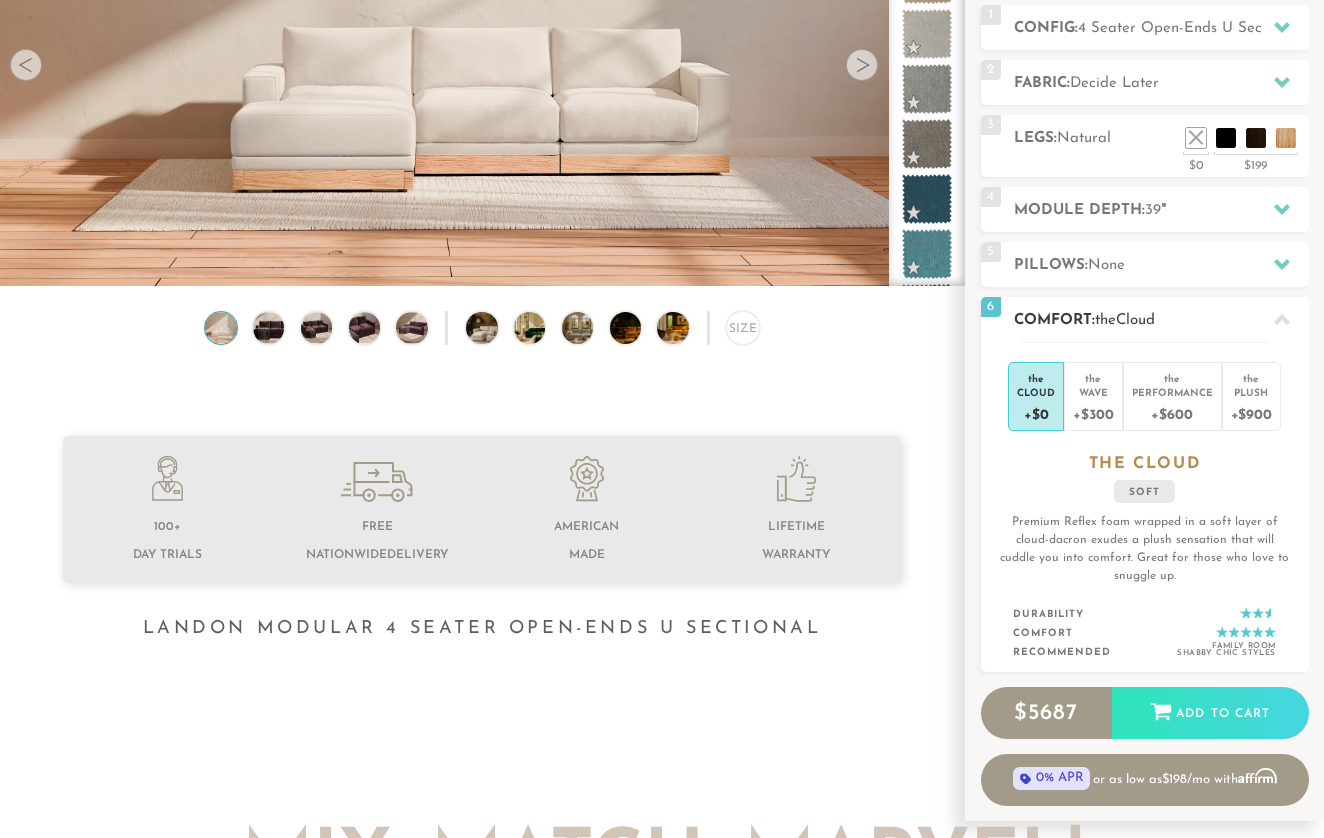 scroll, scrollTop: 295, scrollLeft: 0, axis: vertical 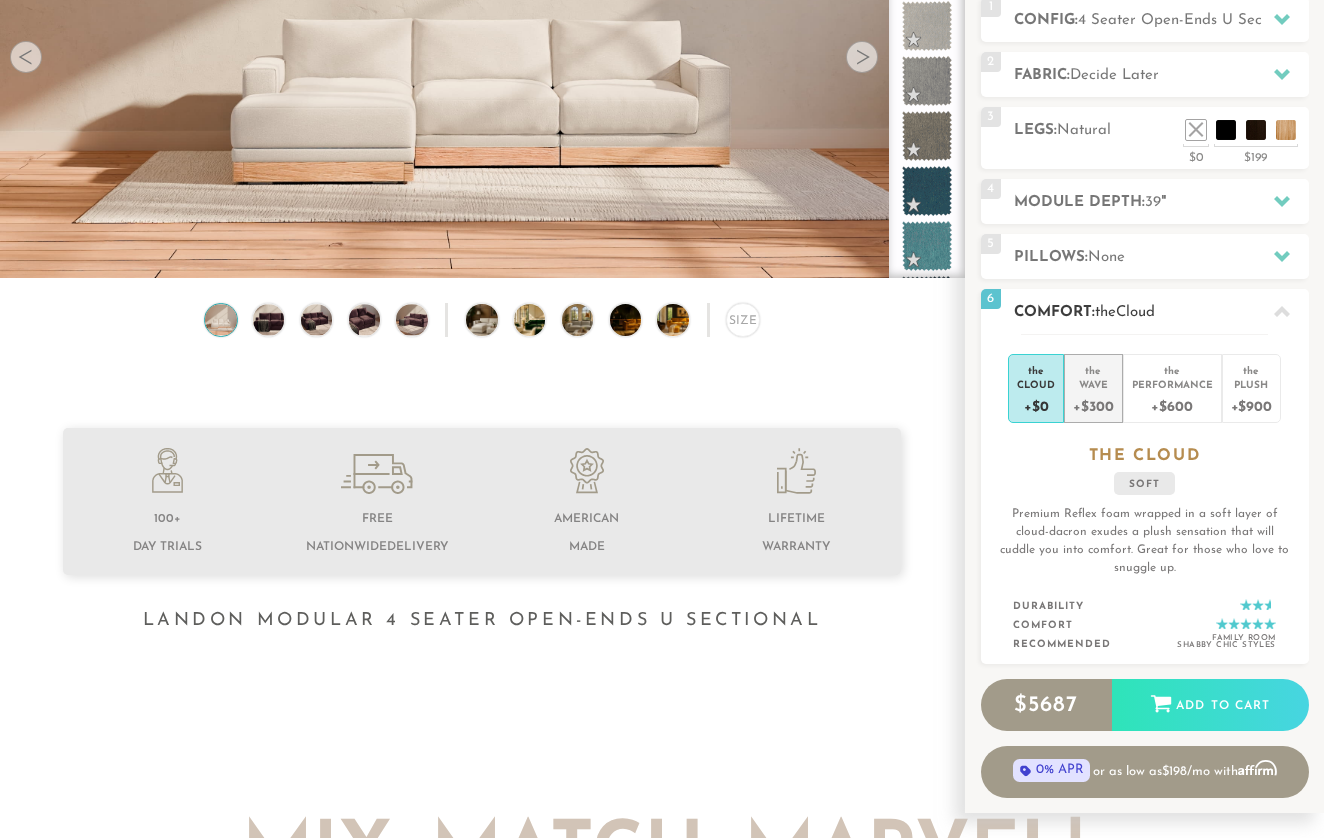 click on "Wave" at bounding box center (1093, 384) 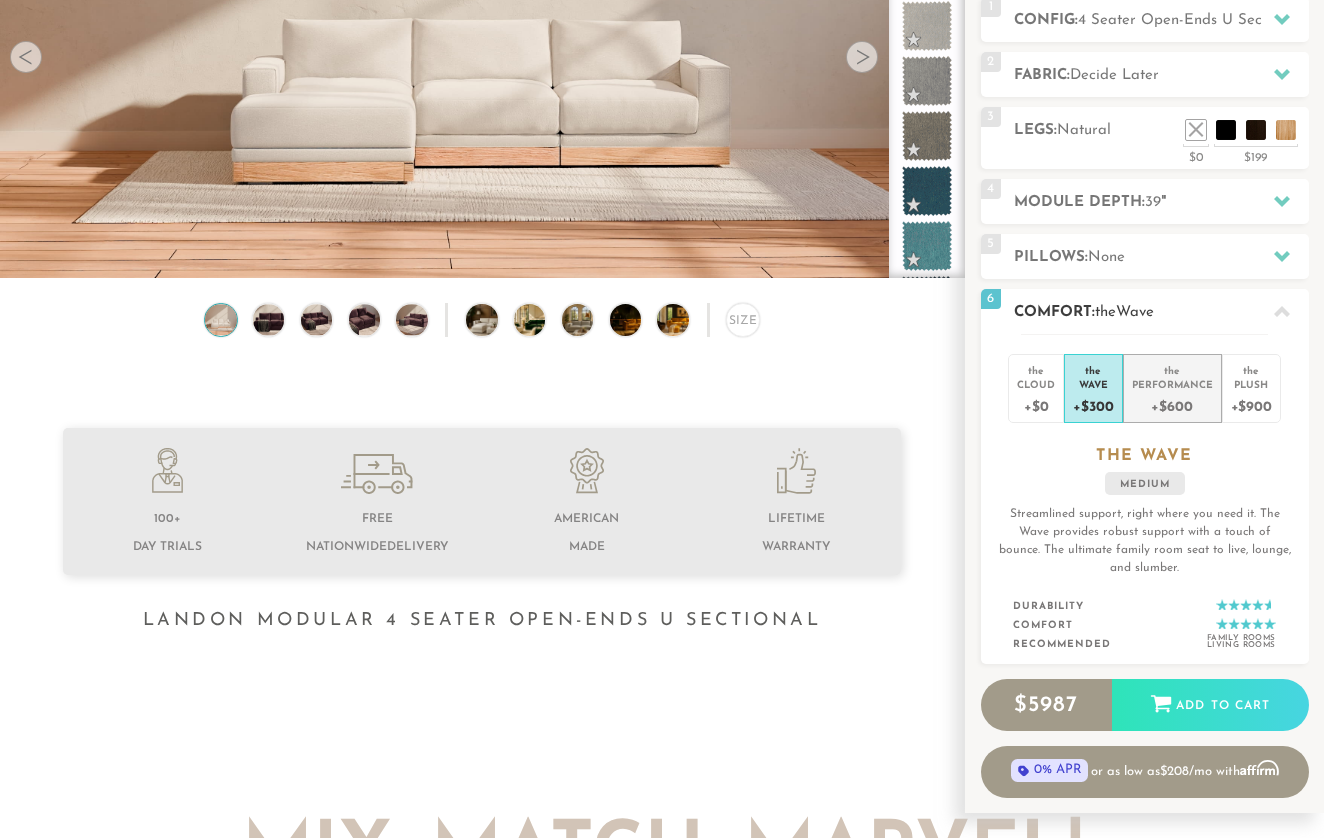 click on "Performance" at bounding box center (1172, 384) 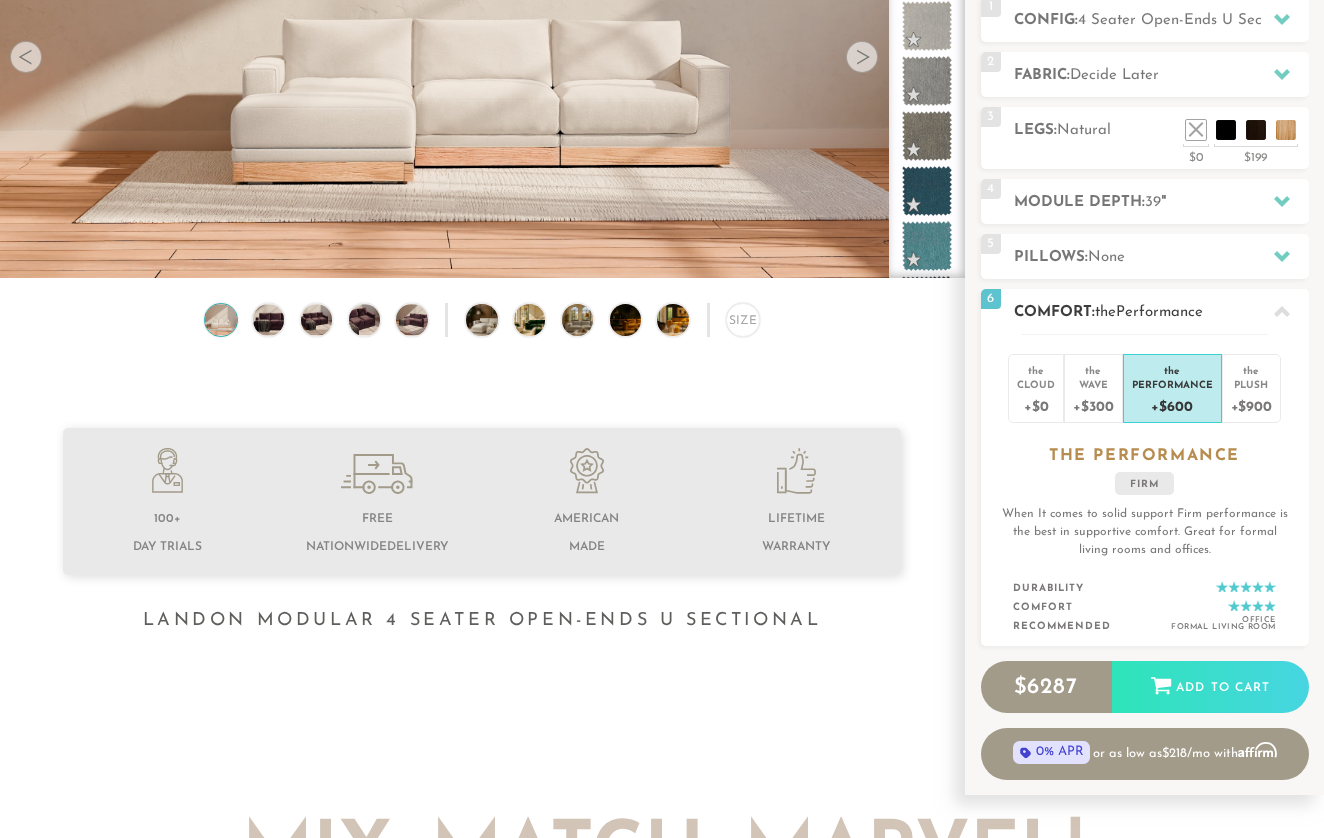 click on "+$600" at bounding box center [1172, 405] 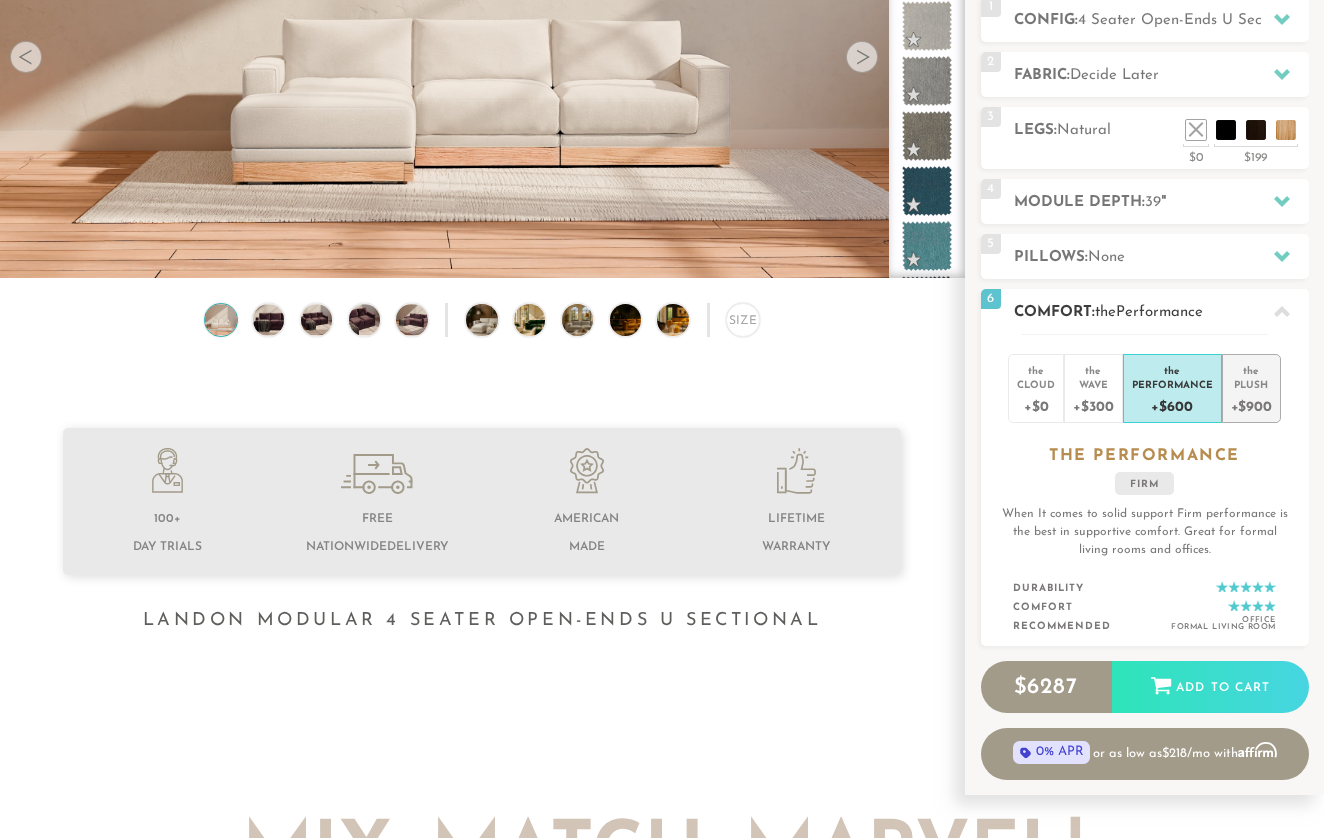 click on "+$900" at bounding box center (1251, 405) 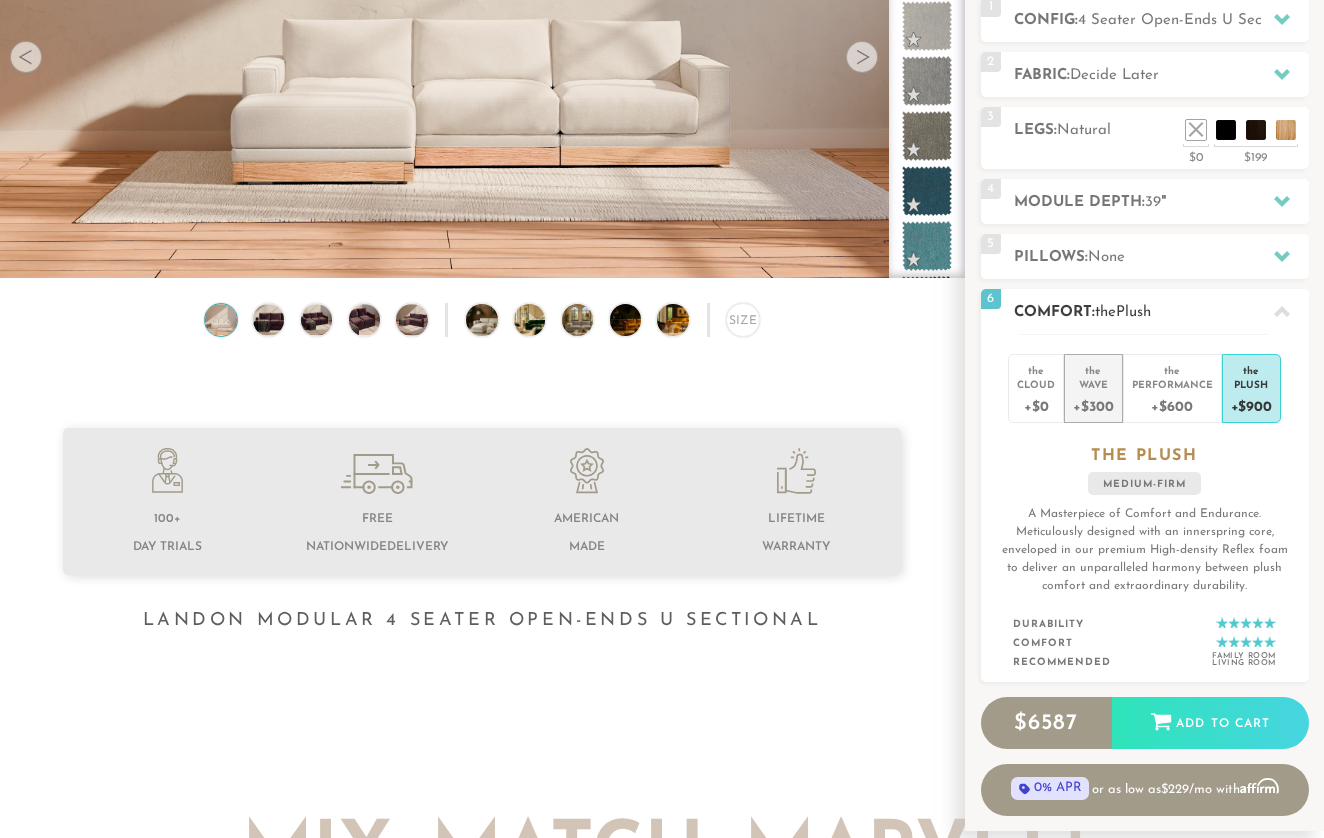 click on "the Wave +$300" at bounding box center (1093, 388) 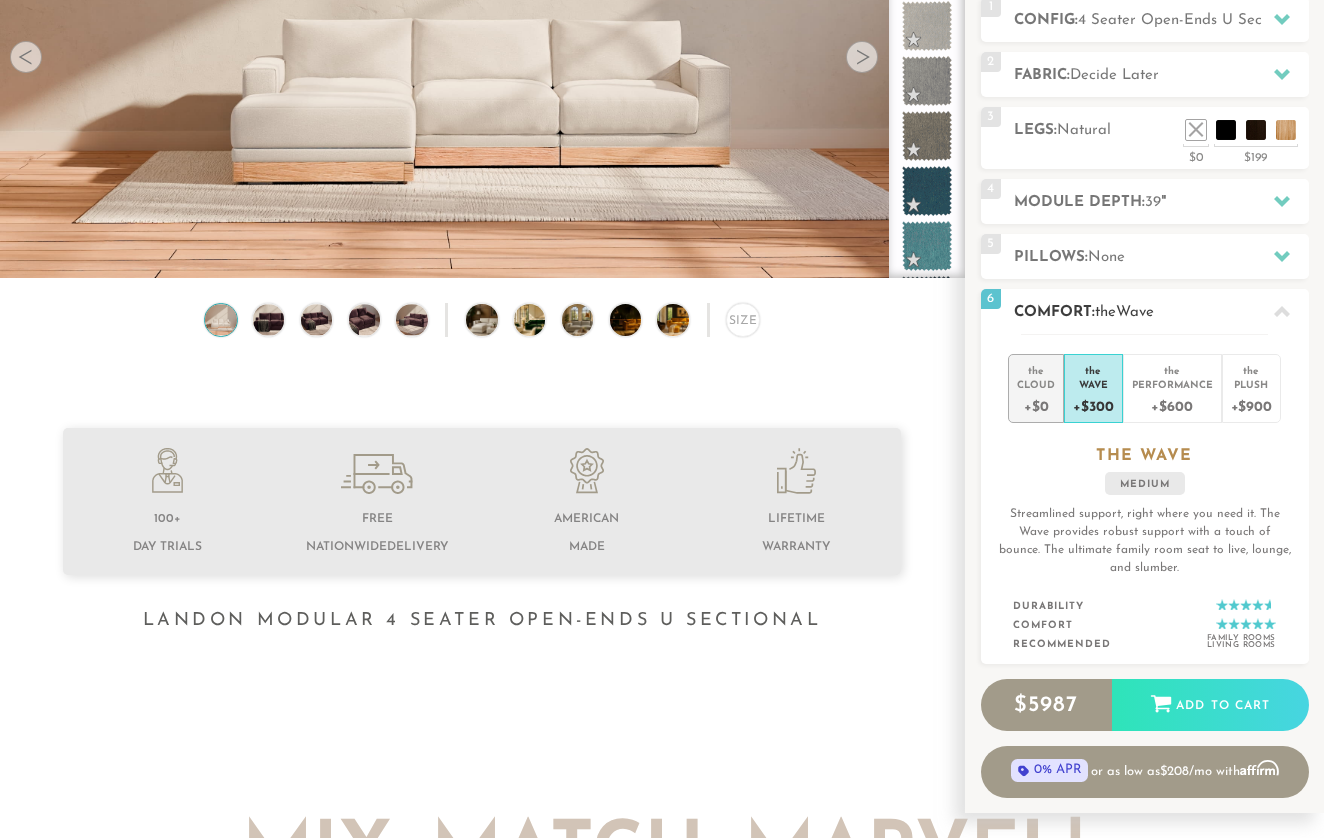 click on "the" at bounding box center [1036, 367] 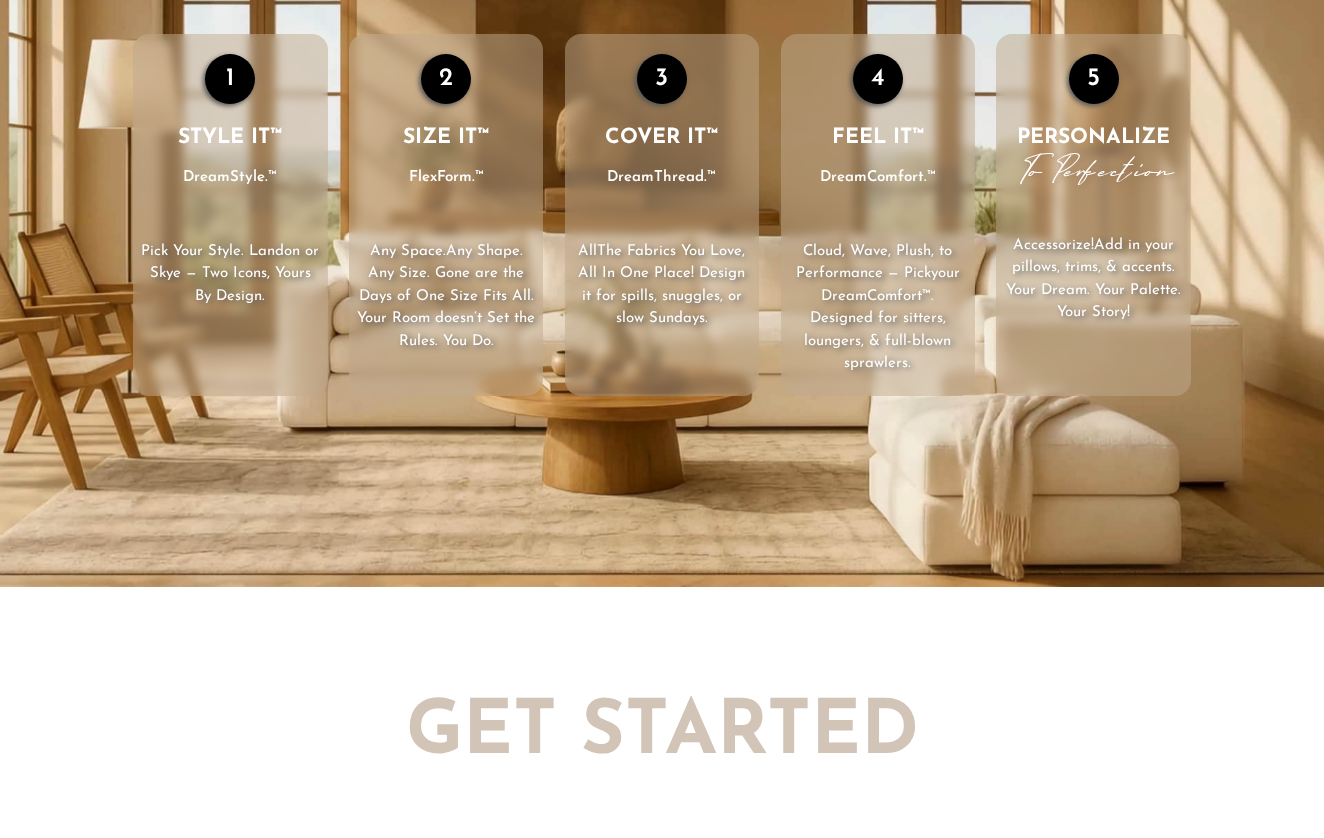 scroll, scrollTop: 3165, scrollLeft: 0, axis: vertical 